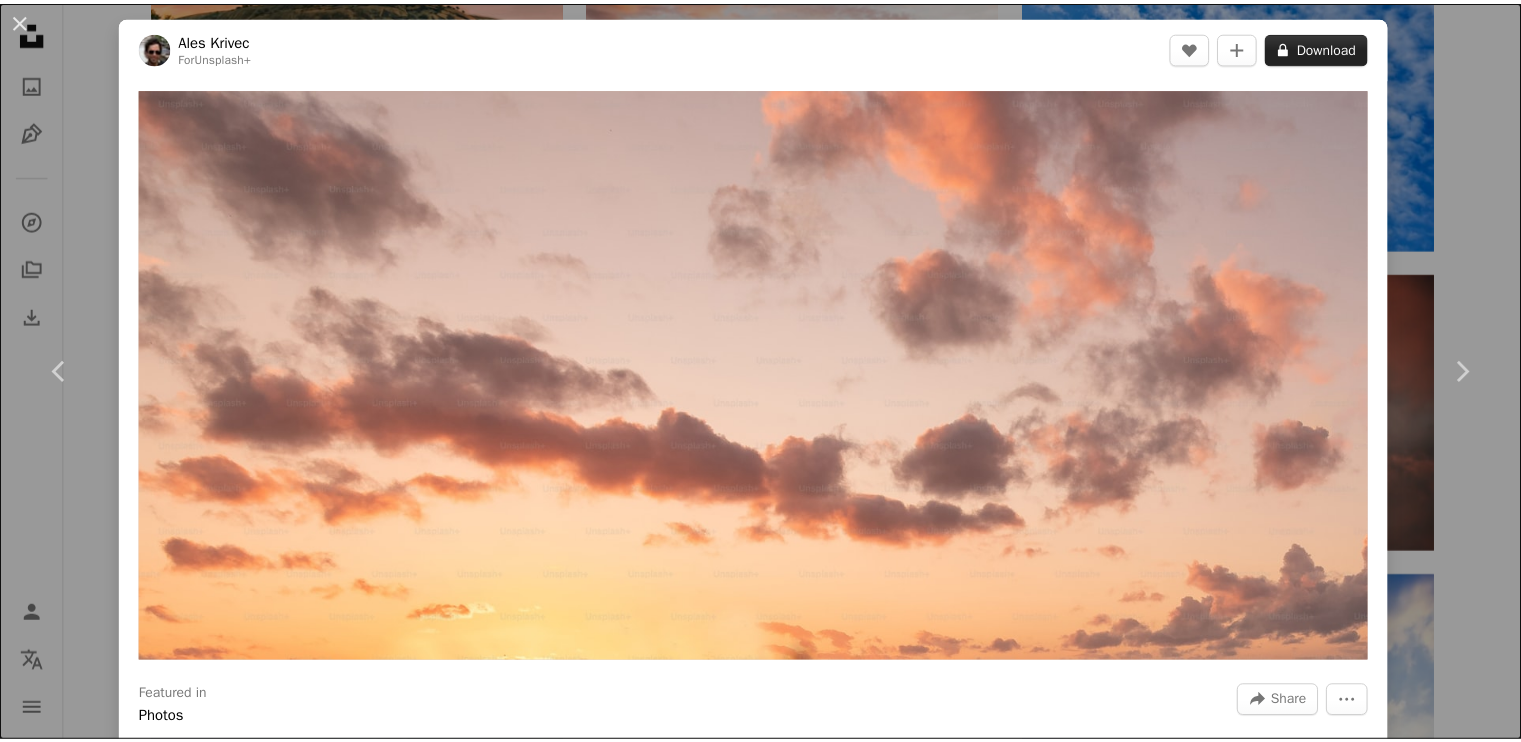 scroll, scrollTop: 12519, scrollLeft: 0, axis: vertical 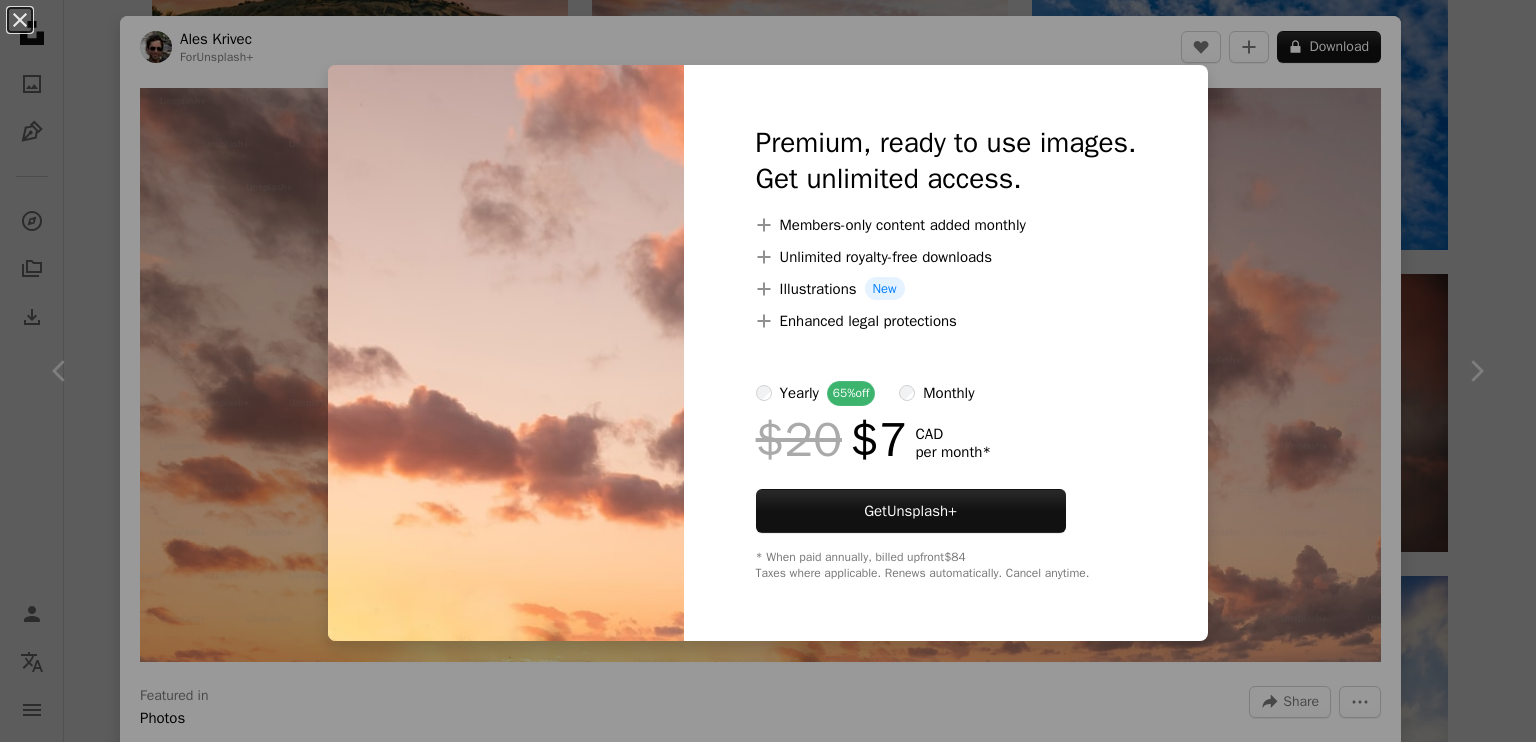 click on "An X shape Premium, ready to use images. Get unlimited access. A plus sign Members-only content added monthly A plus sign Unlimited royalty-free downloads A plus sign Illustrations  New A plus sign Enhanced legal protections yearly 65%  off monthly $20   $7 CAD per month * Get  Unsplash+ * When paid annually, billed upfront  $84 Taxes where applicable. Renews automatically. Cancel anytime." at bounding box center [768, 371] 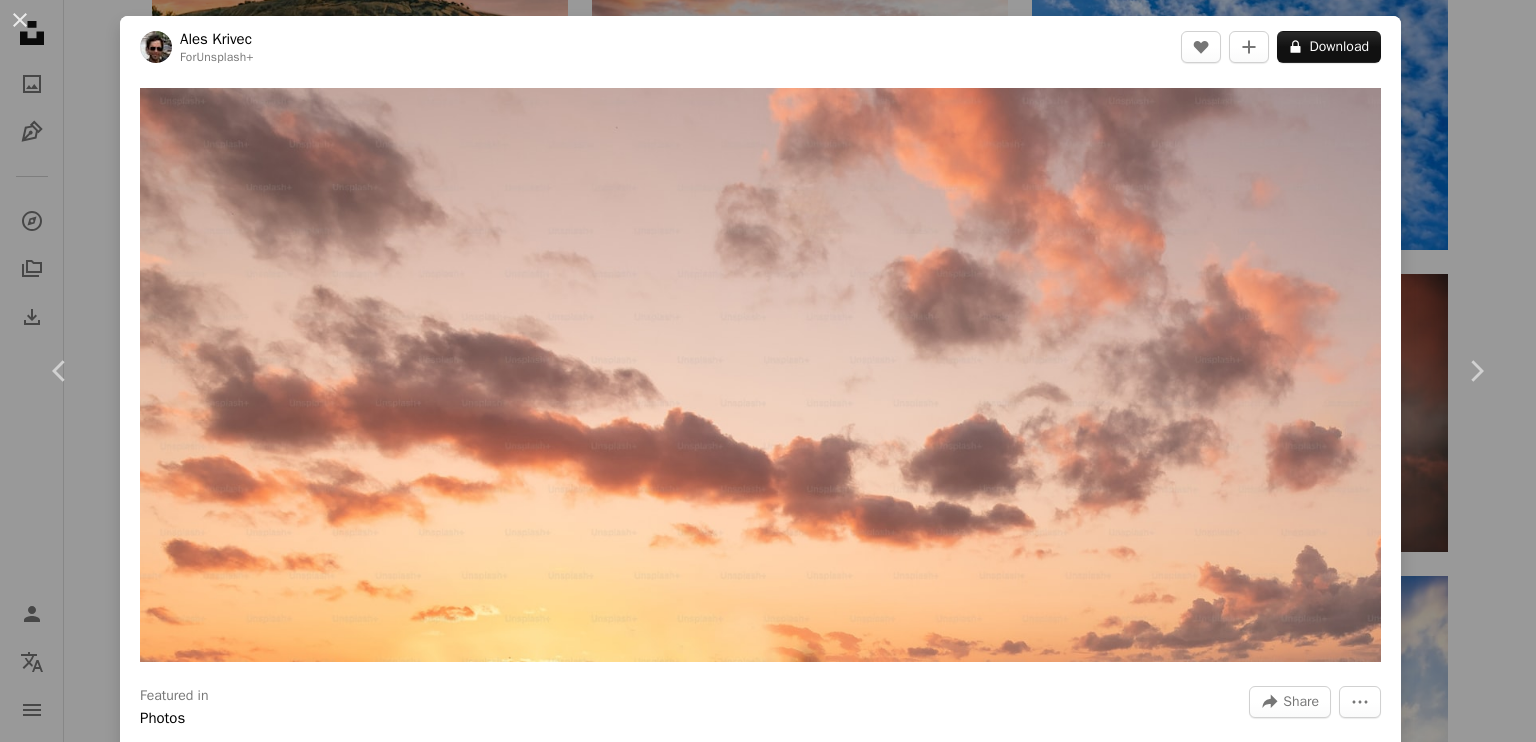 click on "An X shape Chevron left Chevron right Ales Krivec For  Unsplash+ A heart A plus sign A lock Download Zoom in Featured in Photos A forward-right arrow Share More Actions Calendar outlined Published on  [DATE] Safety Licensed under the  Unsplash+ License sunrise clouds pink sky dreamy [PERSON_NAME] sky romantic sky Backgrounds Related images Plus sign for Unsplash+ A heart A plus sign Zetong Li For  Unsplash+ A lock Download Plus sign for Unsplash+ A heart A plus sign [PERSON_NAME] For  Unsplash+ A lock Download Plus sign for Unsplash+ A heart A plus sign [PERSON_NAME] For  Unsplash+ A lock Download Plus sign for Unsplash+ A heart A plus sign Ales Krivec For  Unsplash+ A lock Download Plus sign for Unsplash+ A heart A plus sign Kateryna Hliznitsova For  Unsplash+ A lock Download Plus sign for Unsplash+ A heart A plus sign [PERSON_NAME] For  Unsplash+ A lock Download Plus sign for Unsplash+ A heart A plus sign [PERSON_NAME] For  Unsplash+ A lock Download Plus sign for Unsplash+ A heart A plus sign [PERSON_NAME] For  A lock" at bounding box center (768, 371) 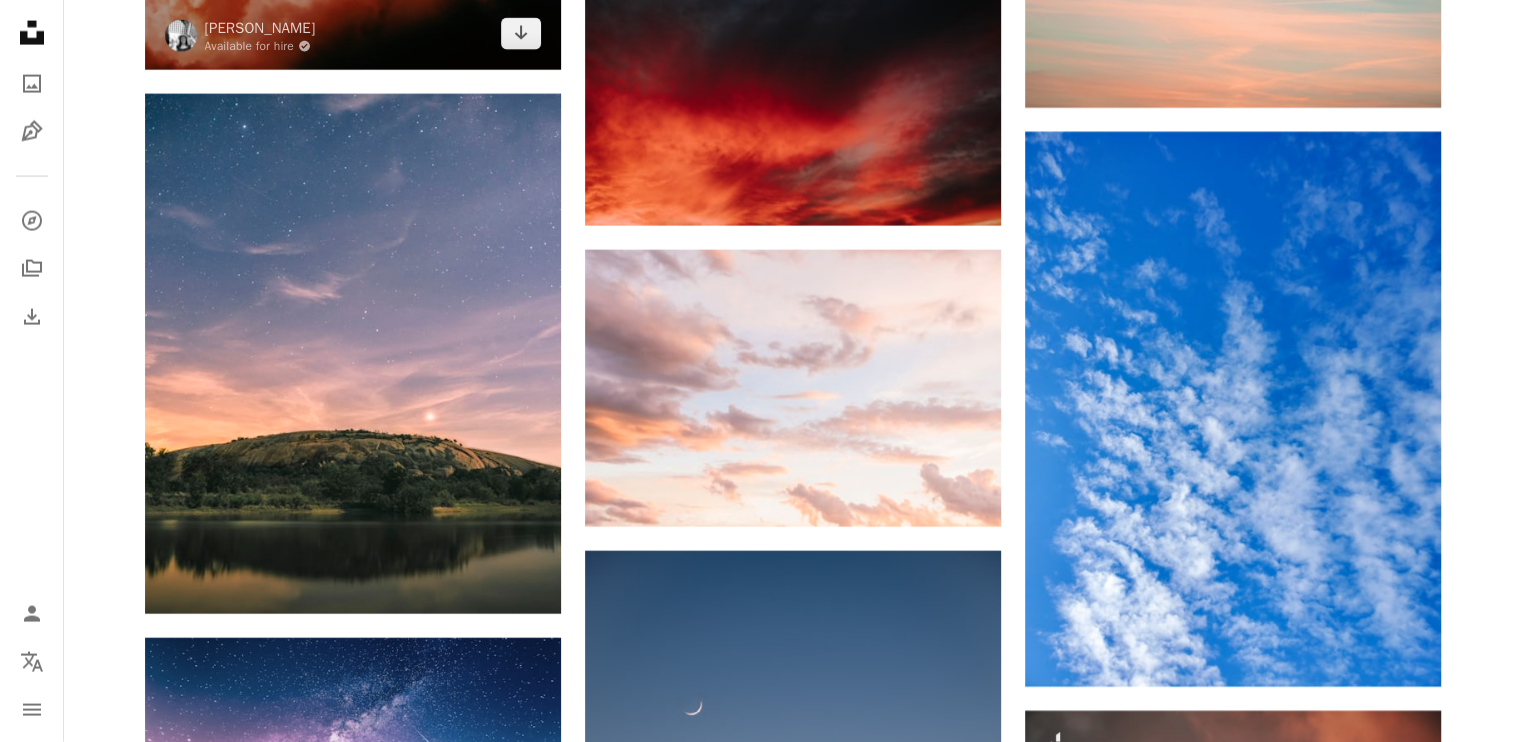 scroll, scrollTop: 12019, scrollLeft: 0, axis: vertical 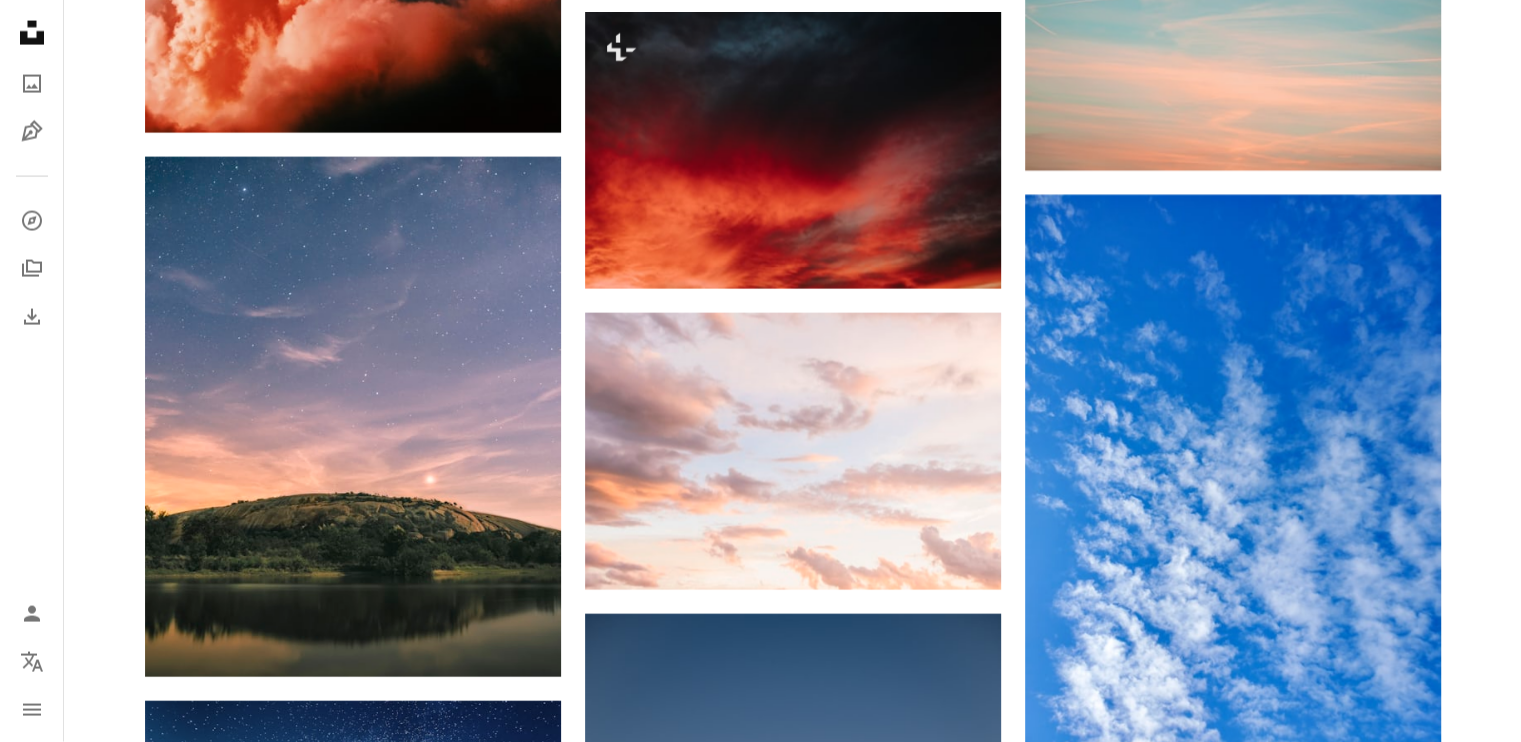 click on "Unsplash logo Unsplash Home" 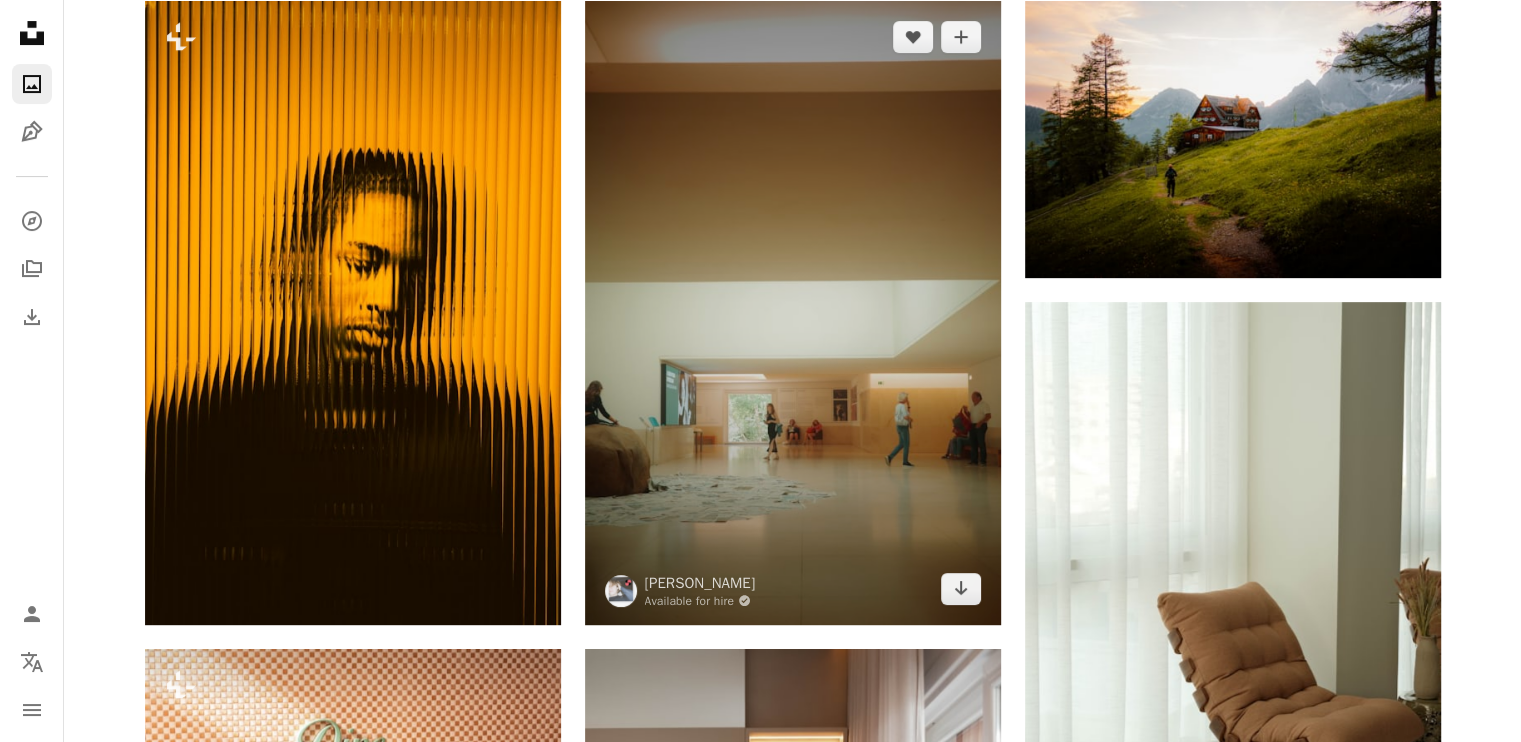 scroll, scrollTop: 600, scrollLeft: 0, axis: vertical 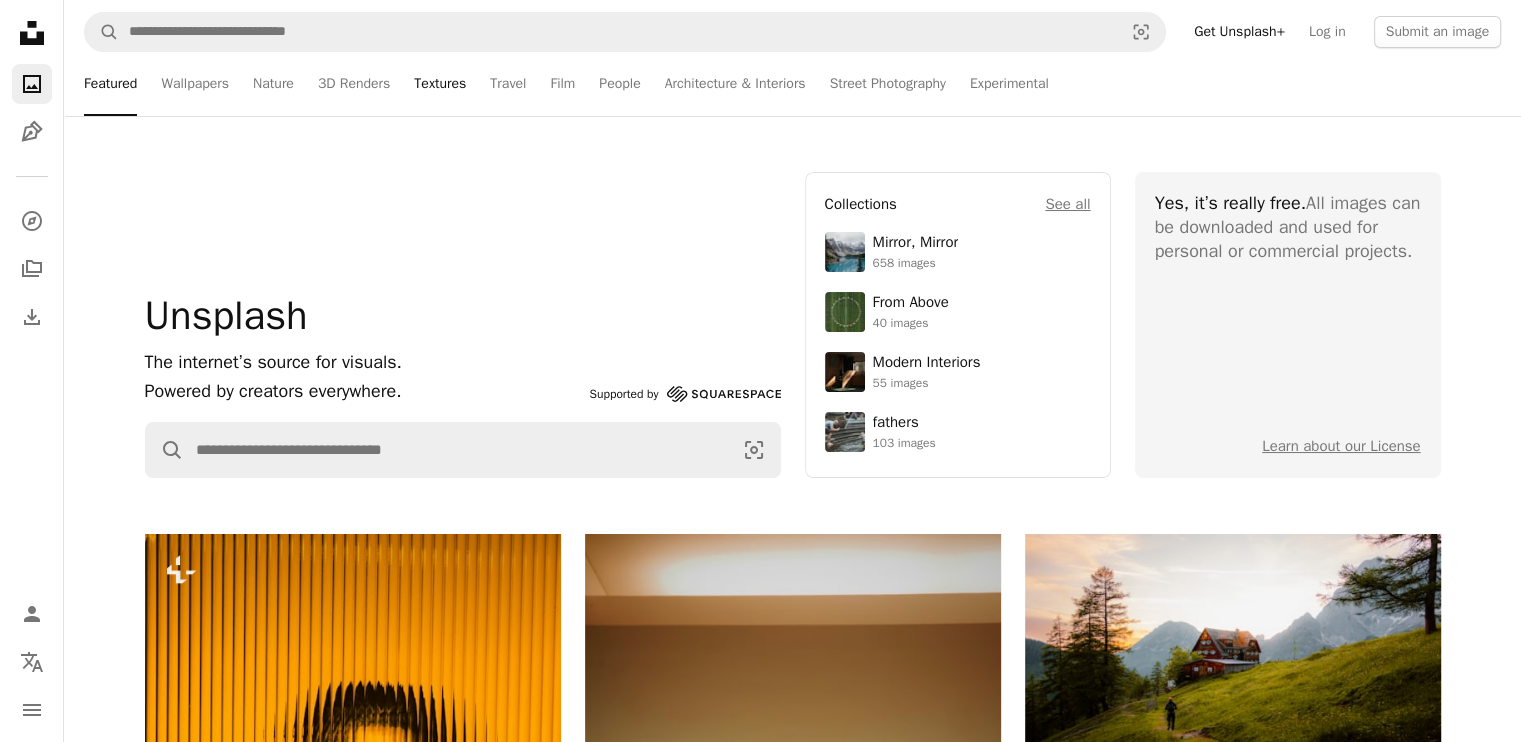 click on "Textures" at bounding box center (440, 84) 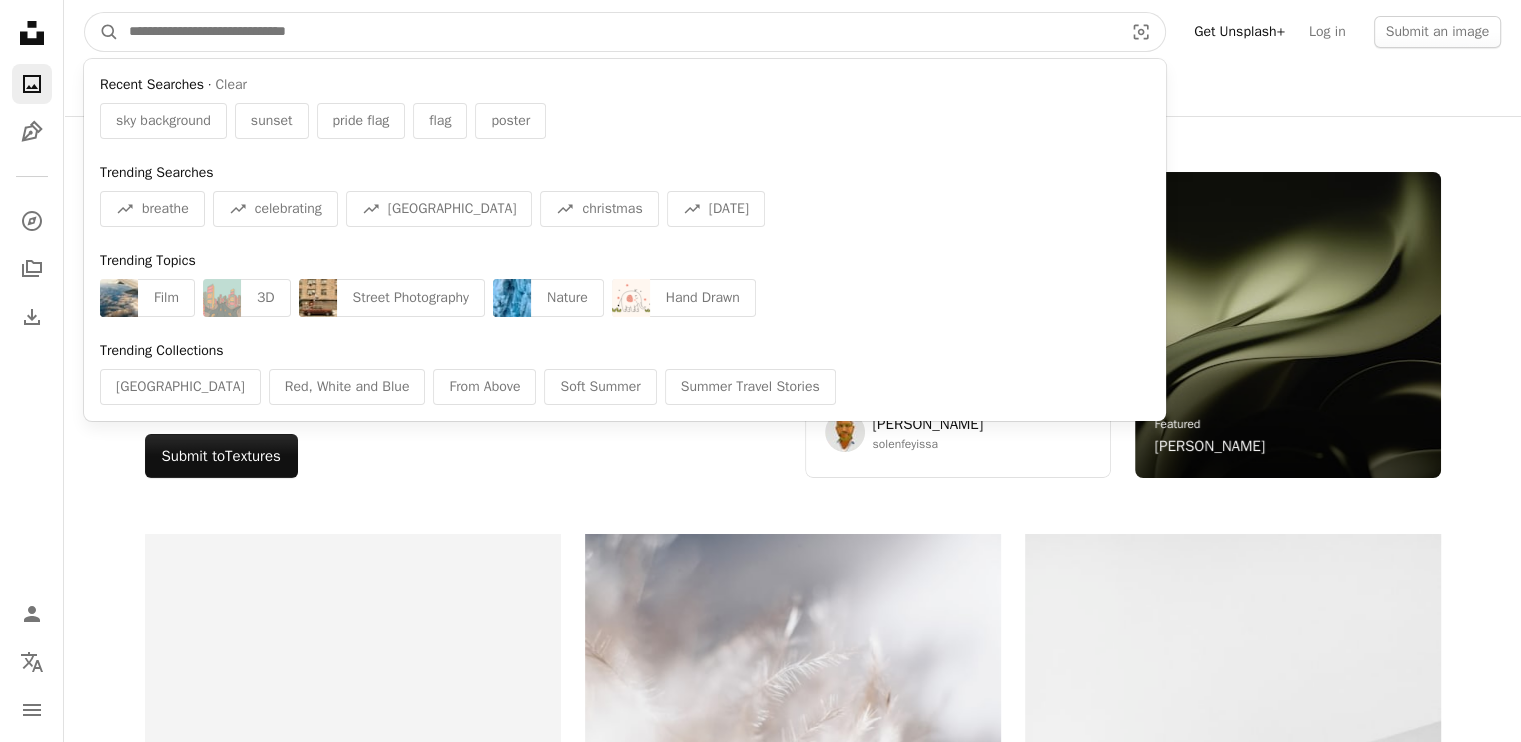 click at bounding box center [618, 32] 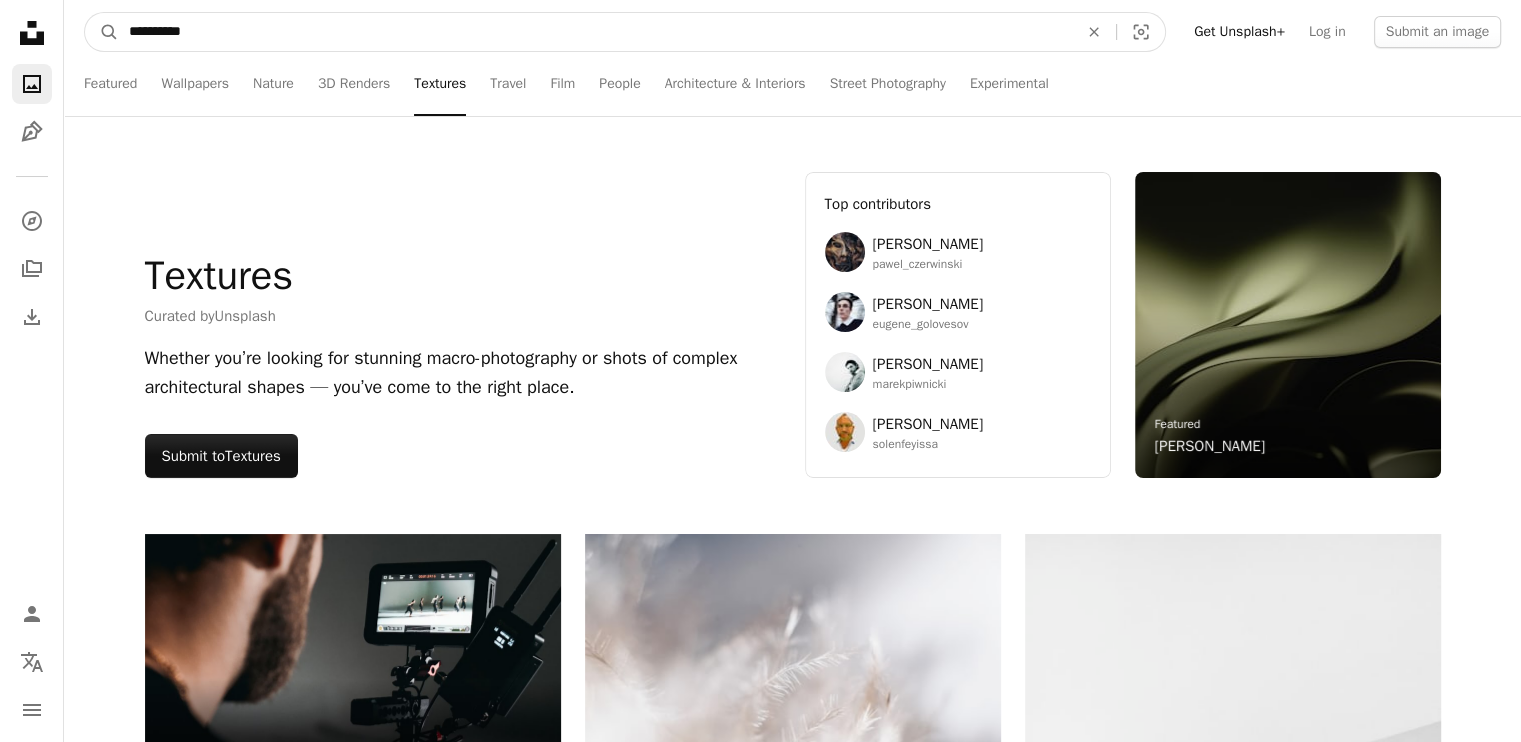 type on "**********" 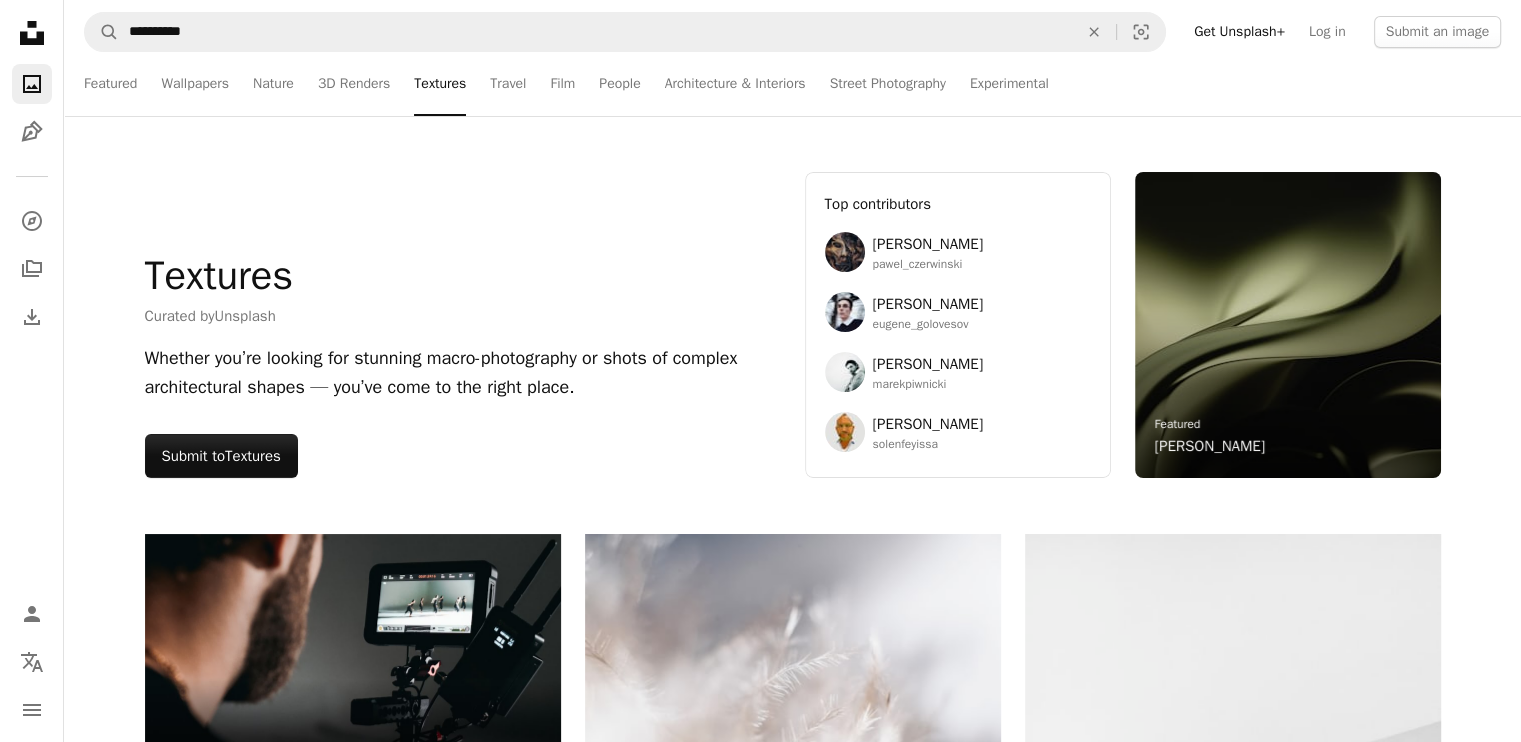 click on "**********" at bounding box center (792, 32) 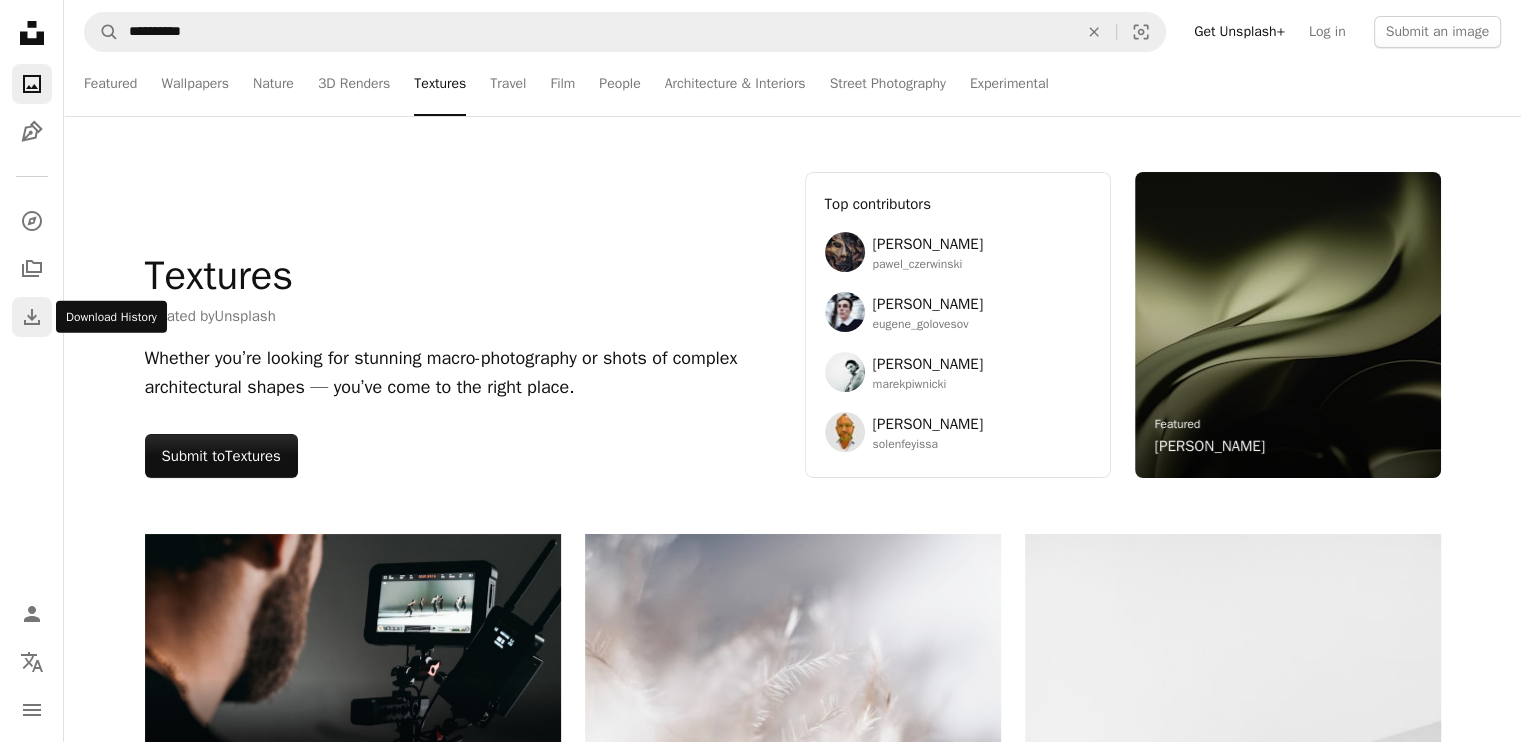 click on "Download" 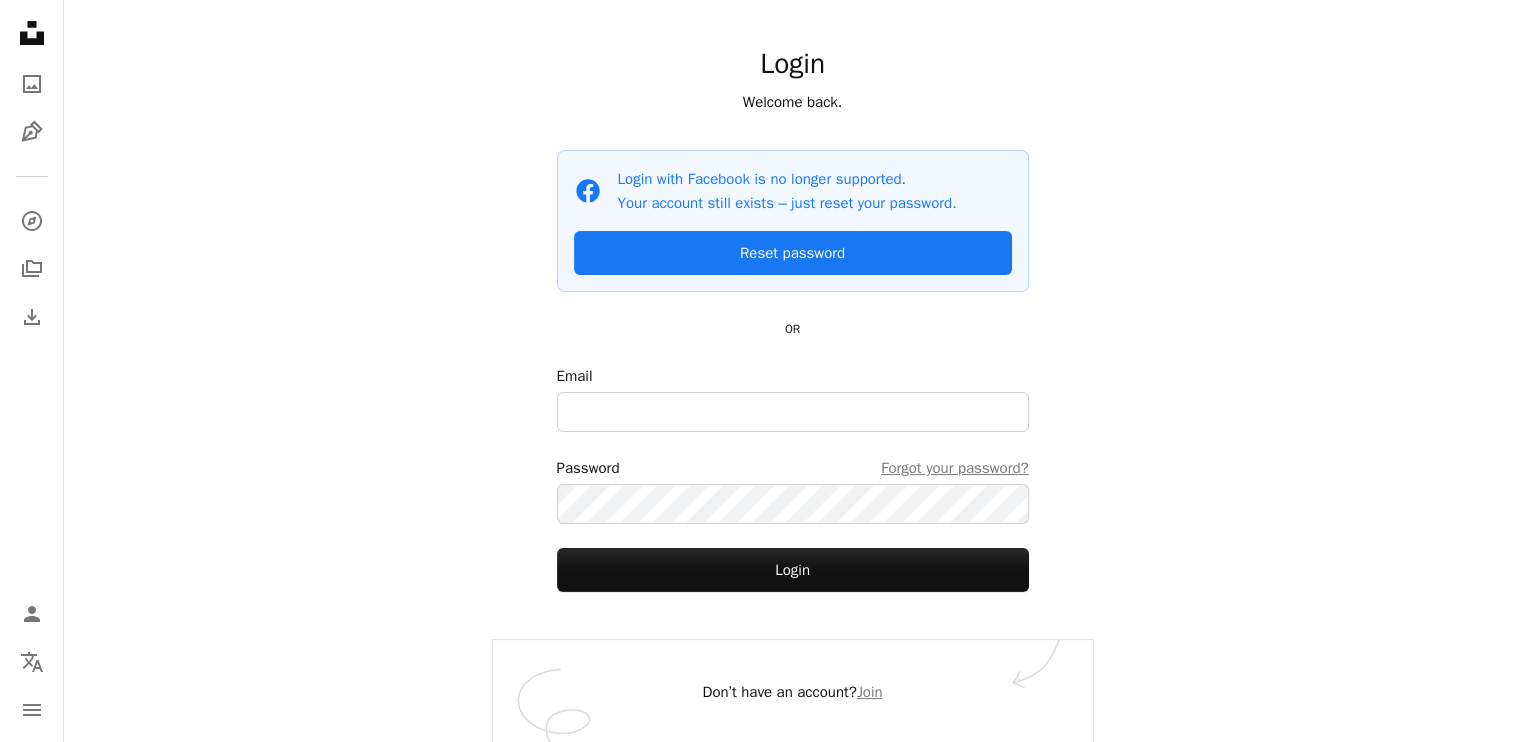 scroll, scrollTop: 67, scrollLeft: 0, axis: vertical 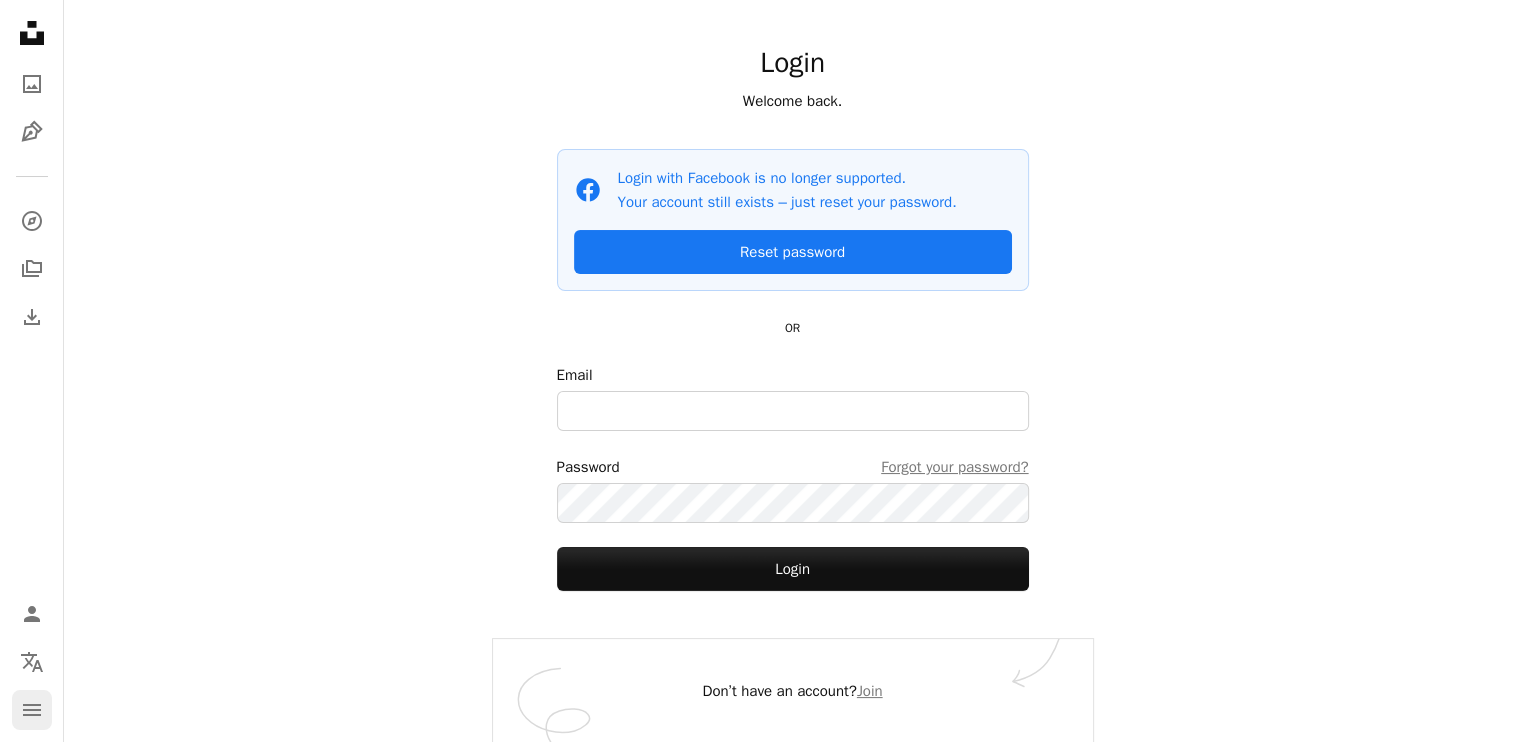 click on "navigation menu" at bounding box center [32, 710] 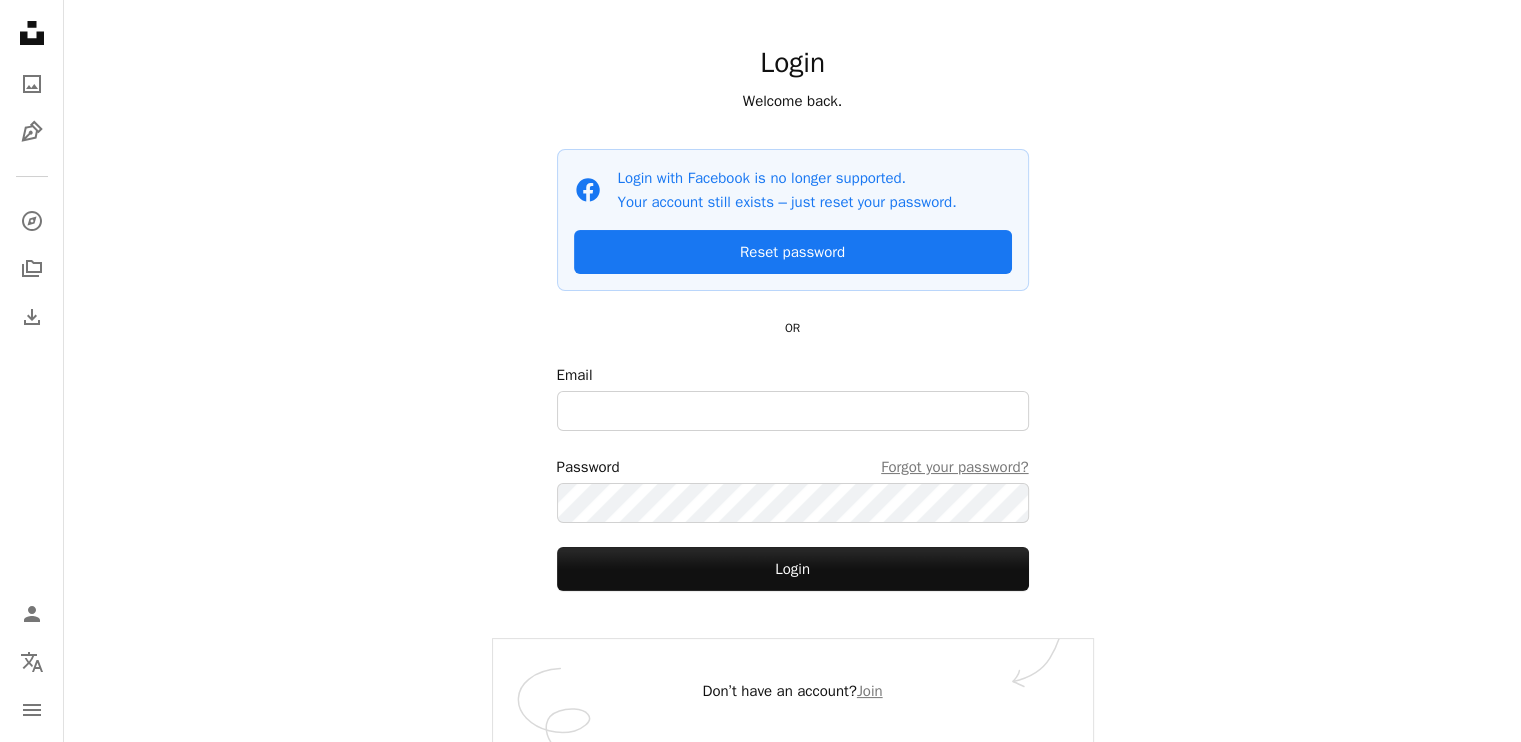 click on "**********" at bounding box center [792, 338] 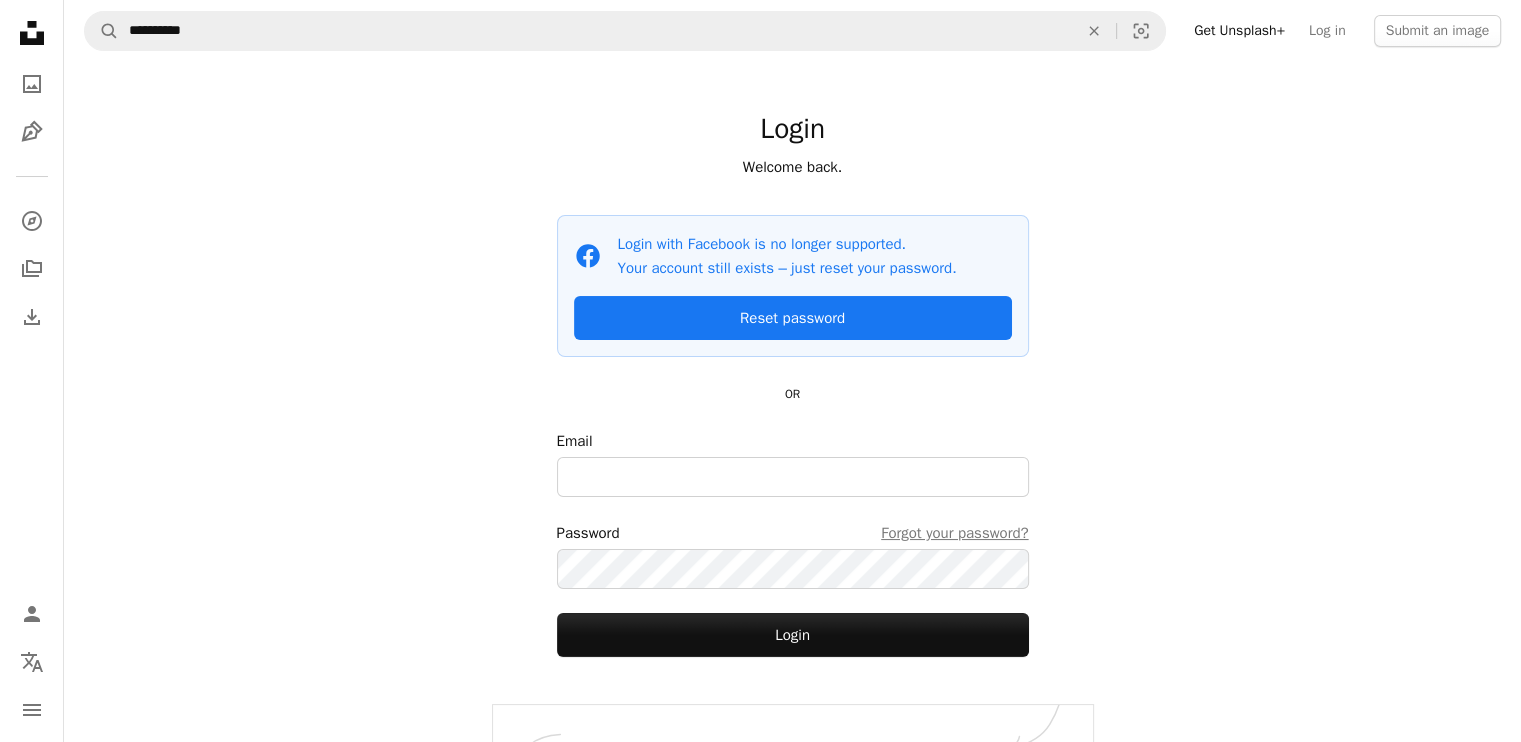 scroll, scrollTop: 0, scrollLeft: 0, axis: both 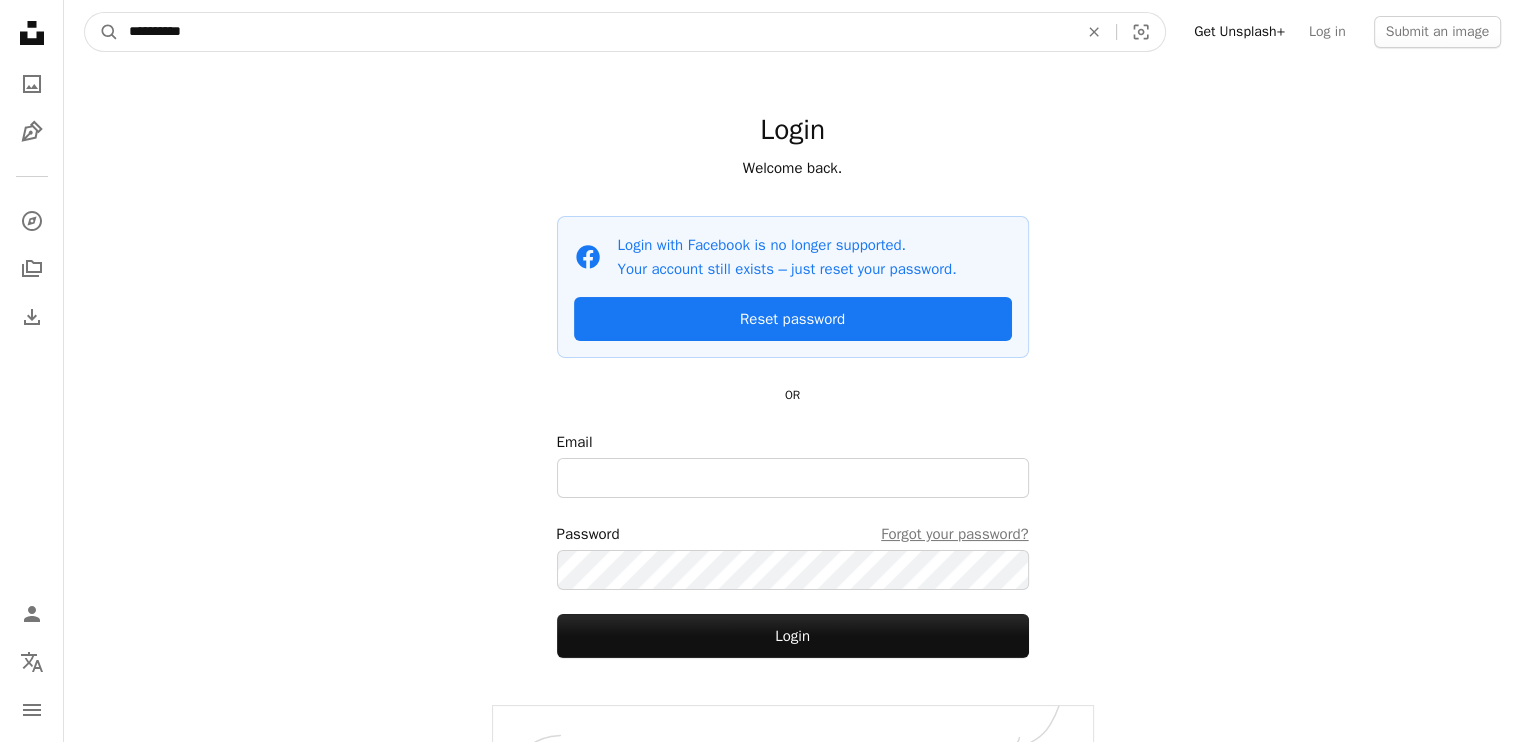 click on "**********" at bounding box center (595, 32) 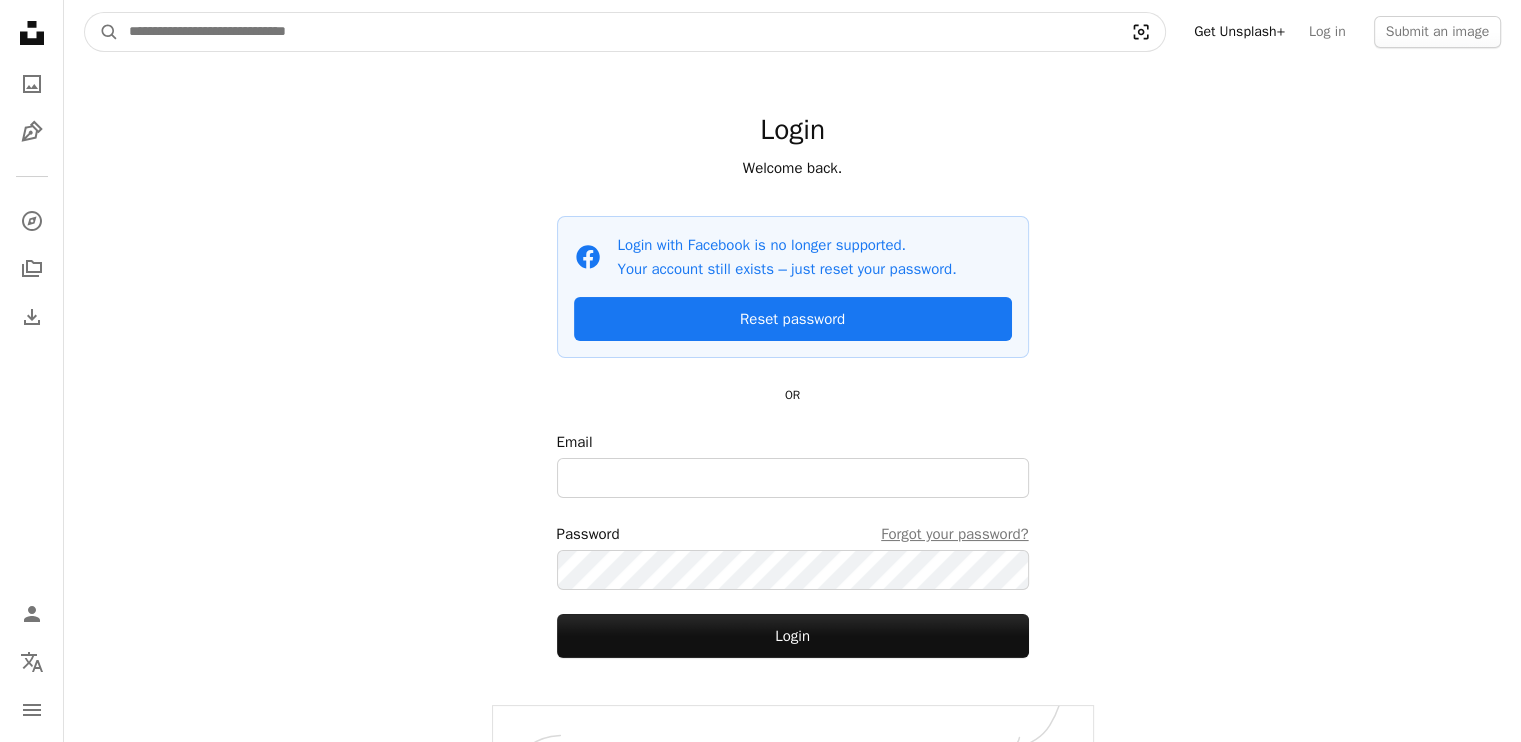 click on "Visual search" 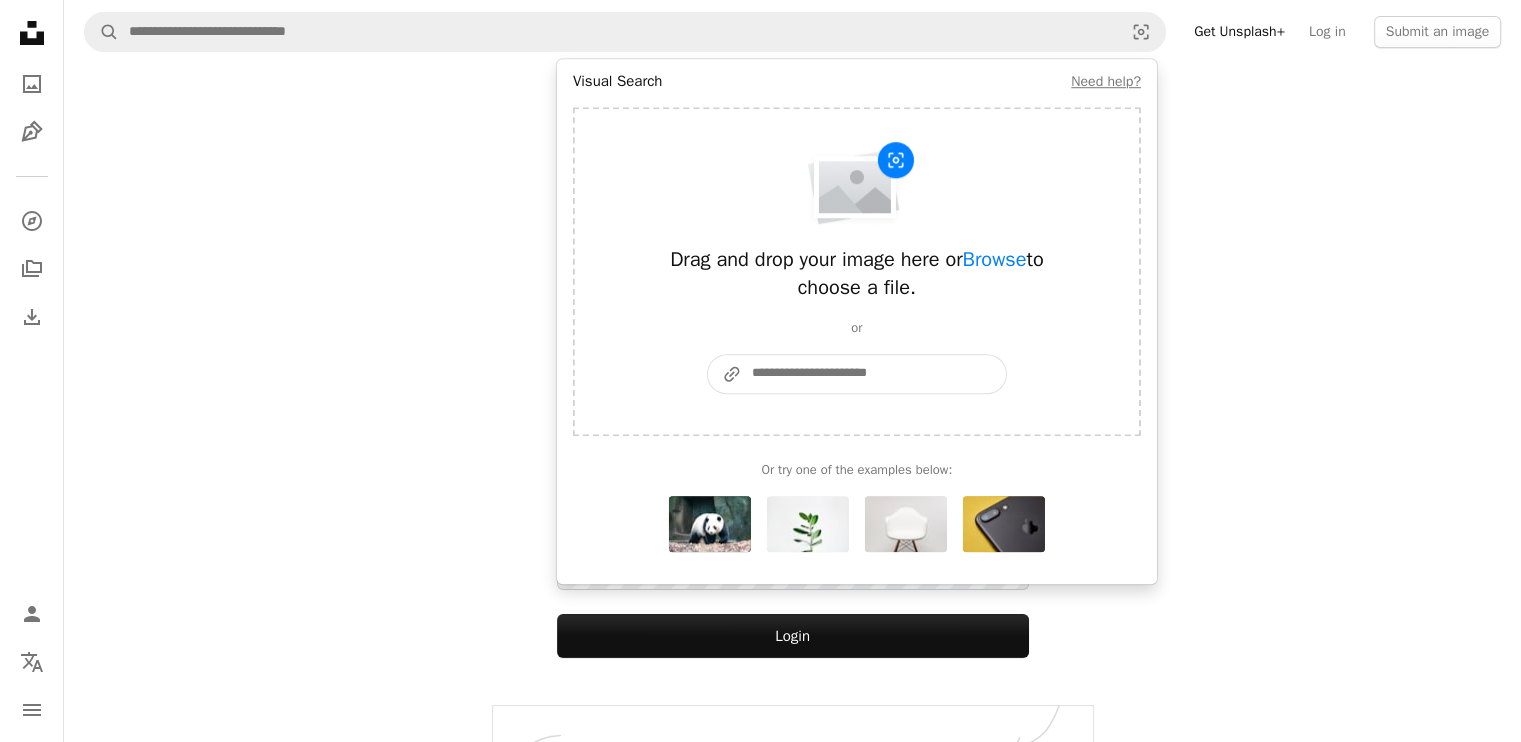 click on "A URL sharing icon (chains) Paste an image or a URL" at bounding box center (874, 374) 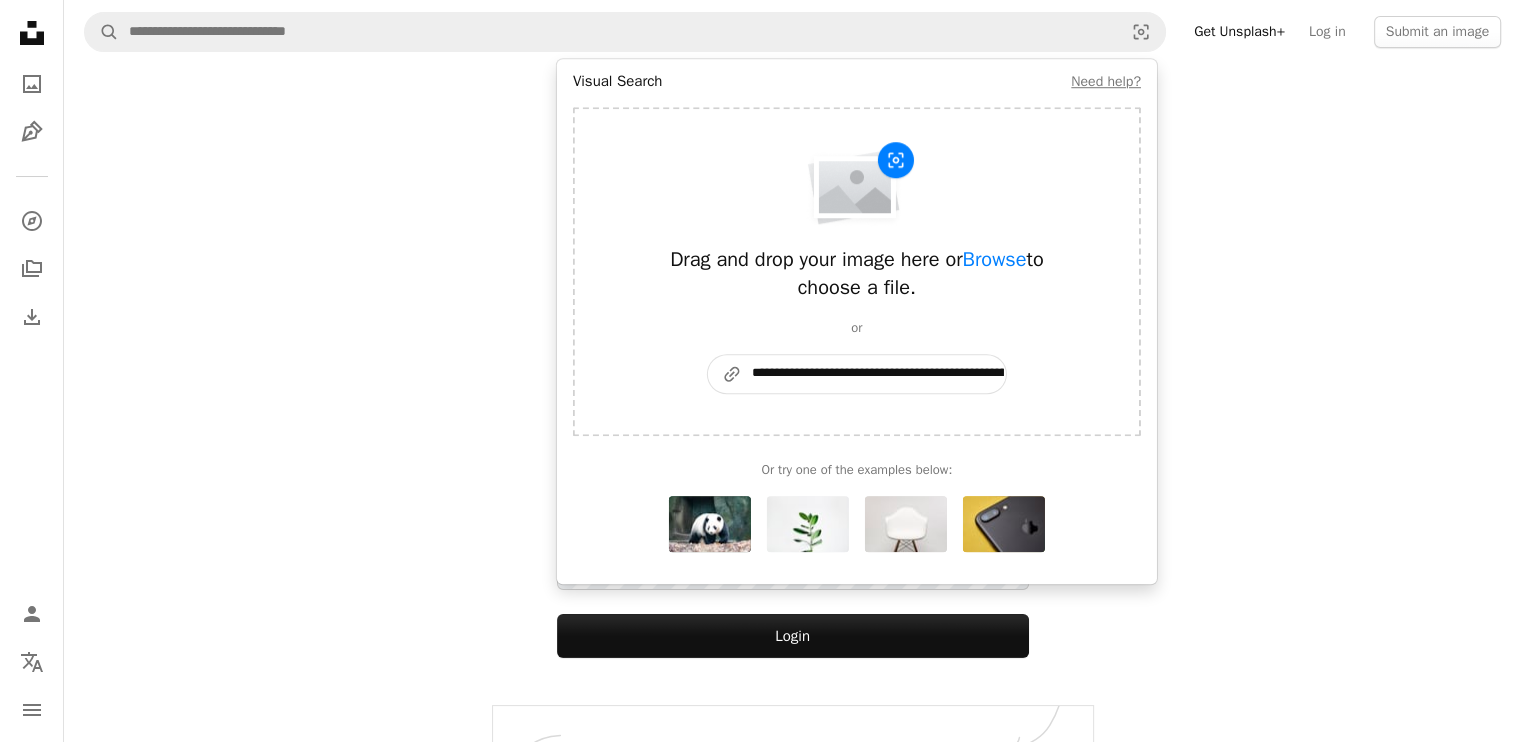 type on "**********" 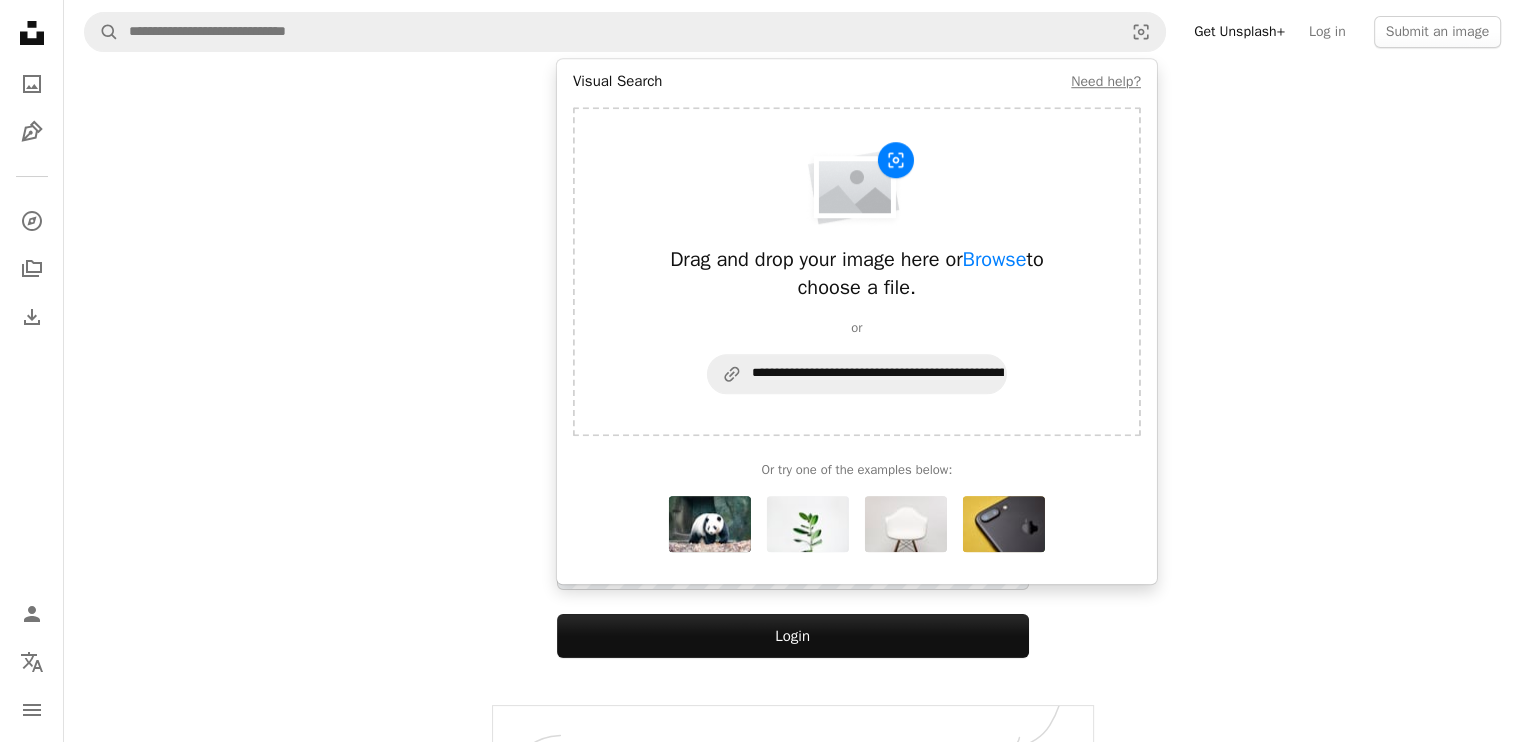 scroll, scrollTop: 0, scrollLeft: 0, axis: both 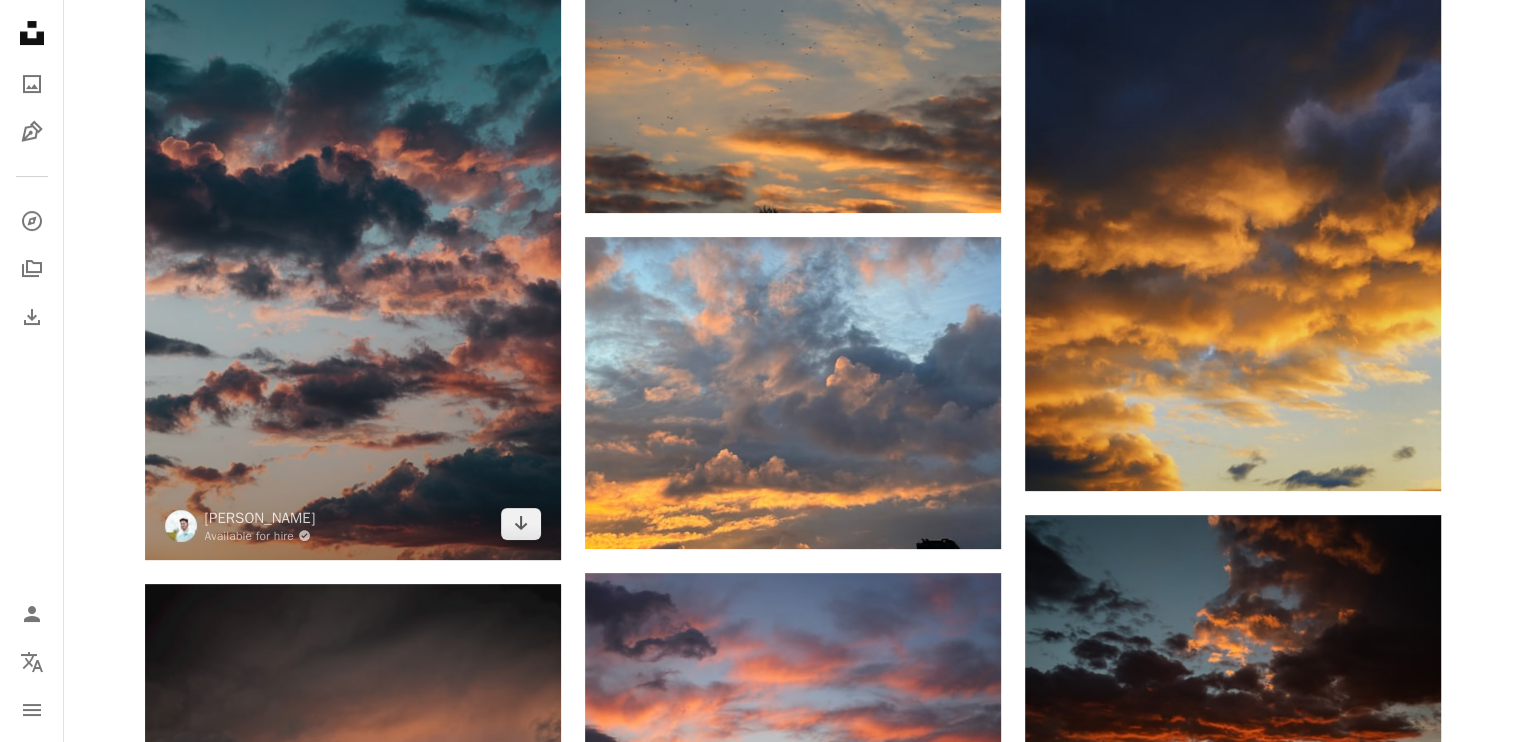 click at bounding box center [353, 248] 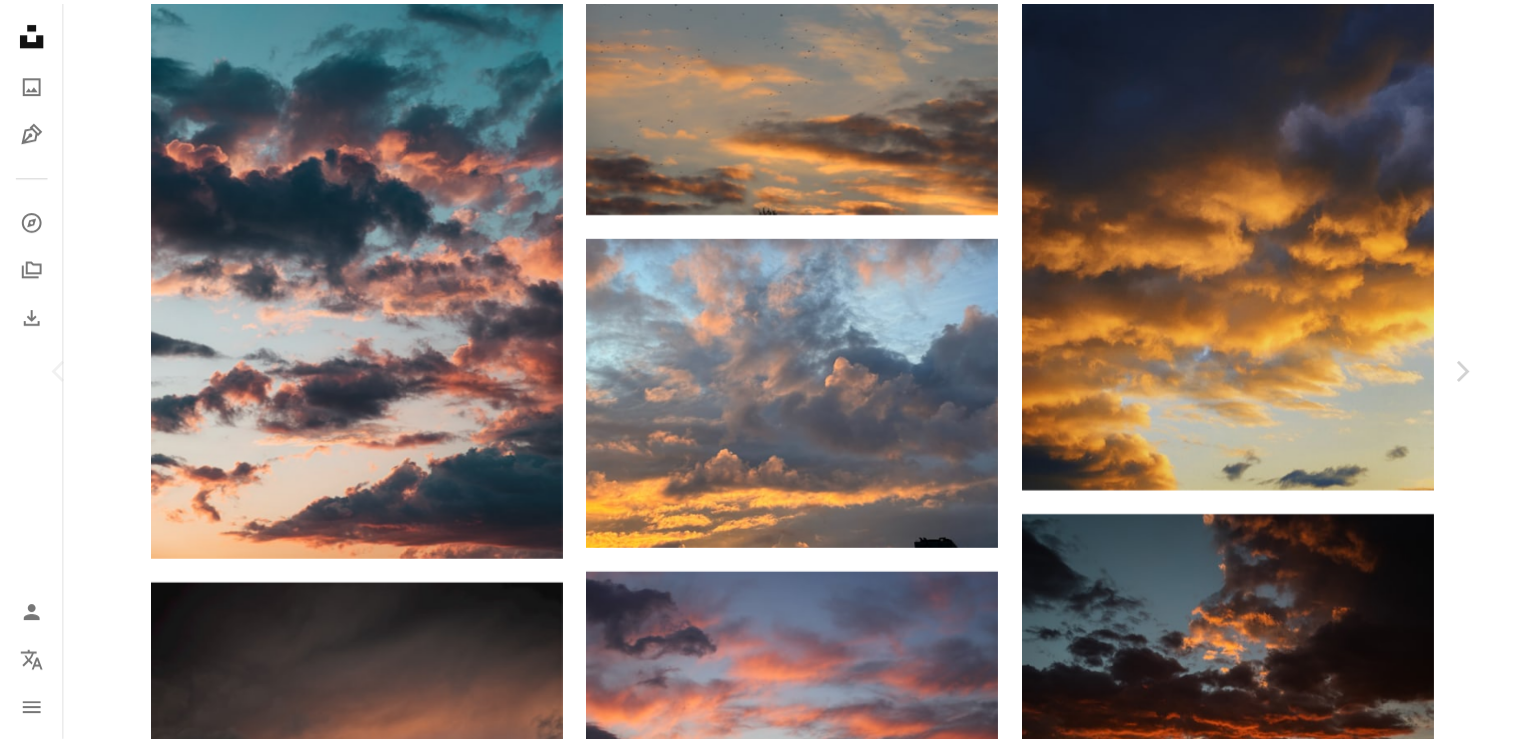 scroll, scrollTop: 400, scrollLeft: 0, axis: vertical 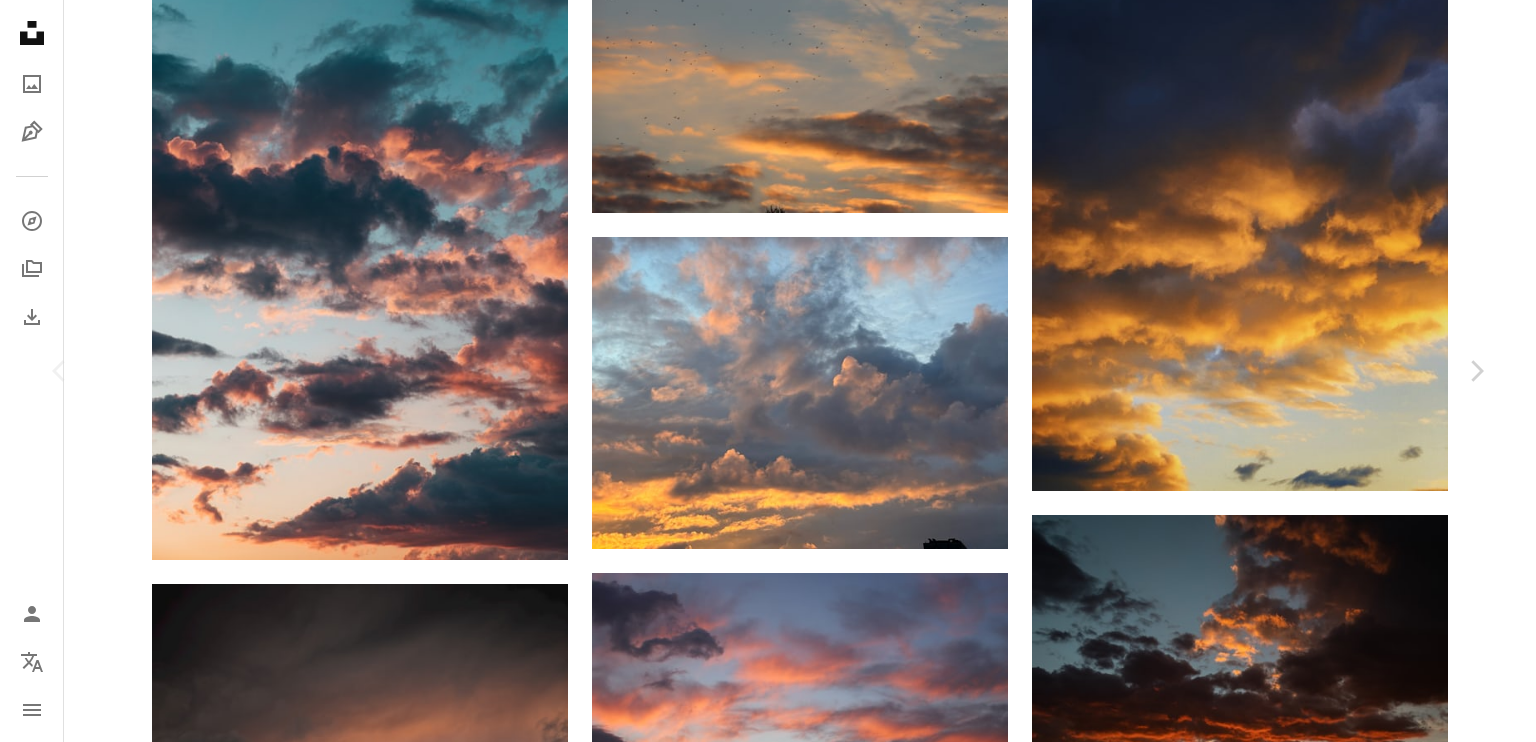 click on "Share" at bounding box center [1224, 3556] 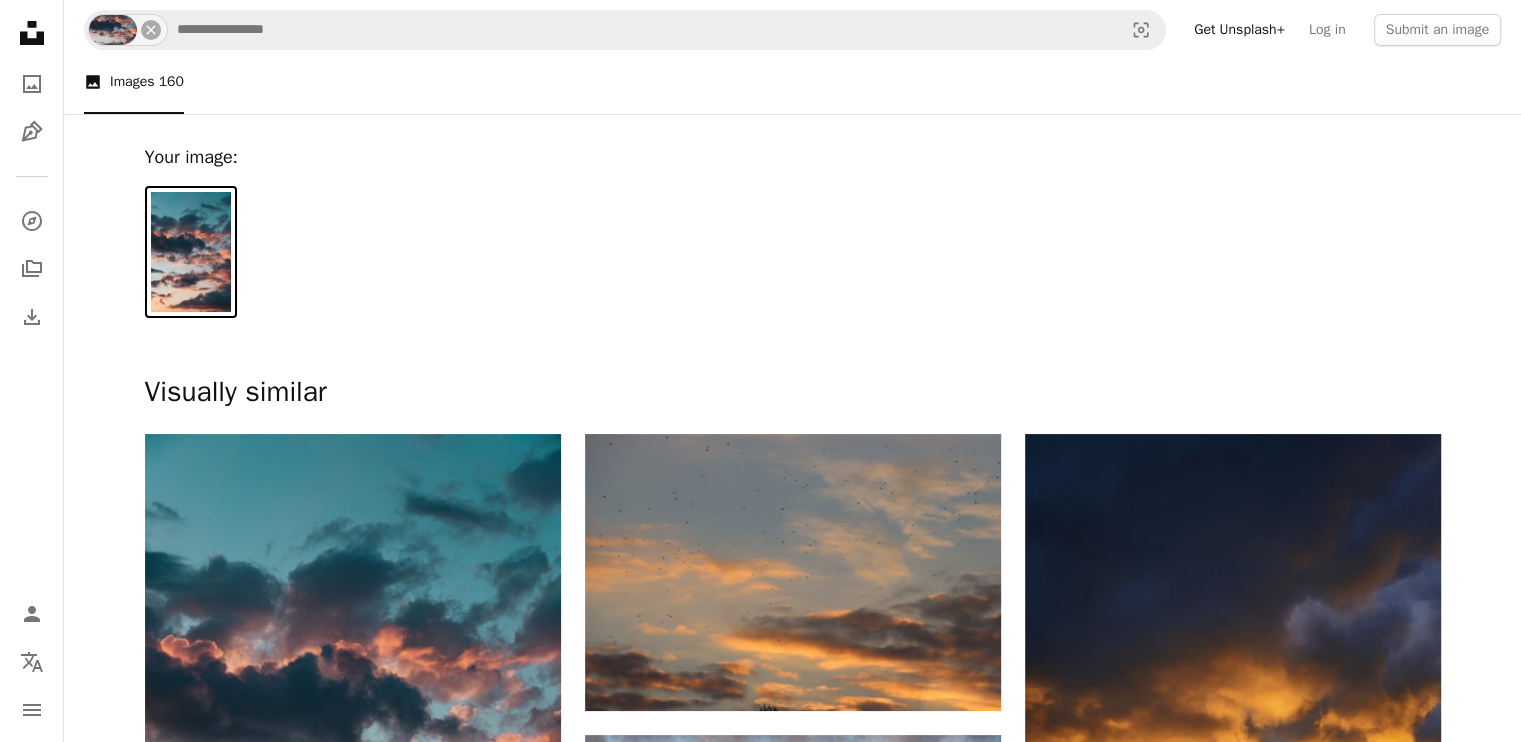 scroll, scrollTop: 0, scrollLeft: 0, axis: both 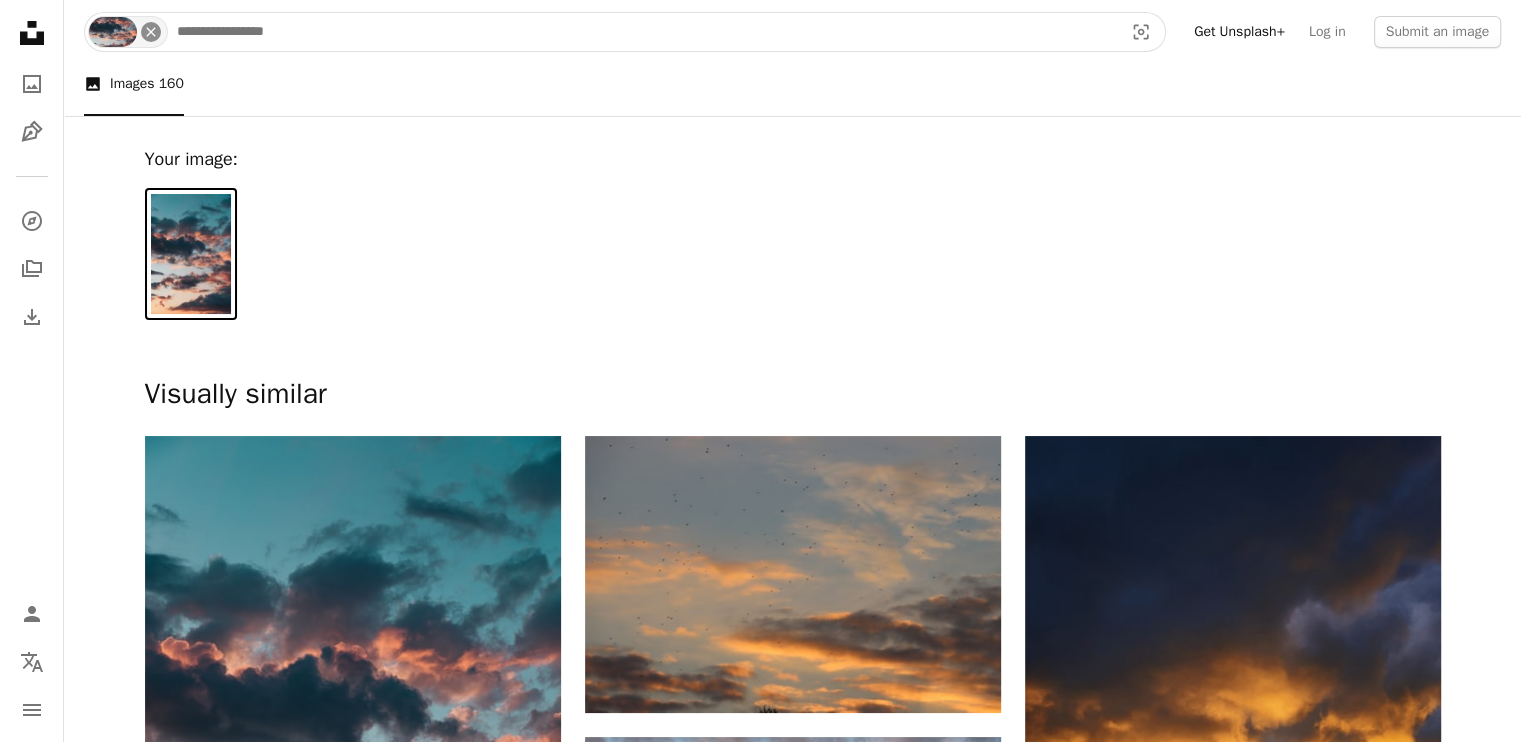 click on "An X shape" 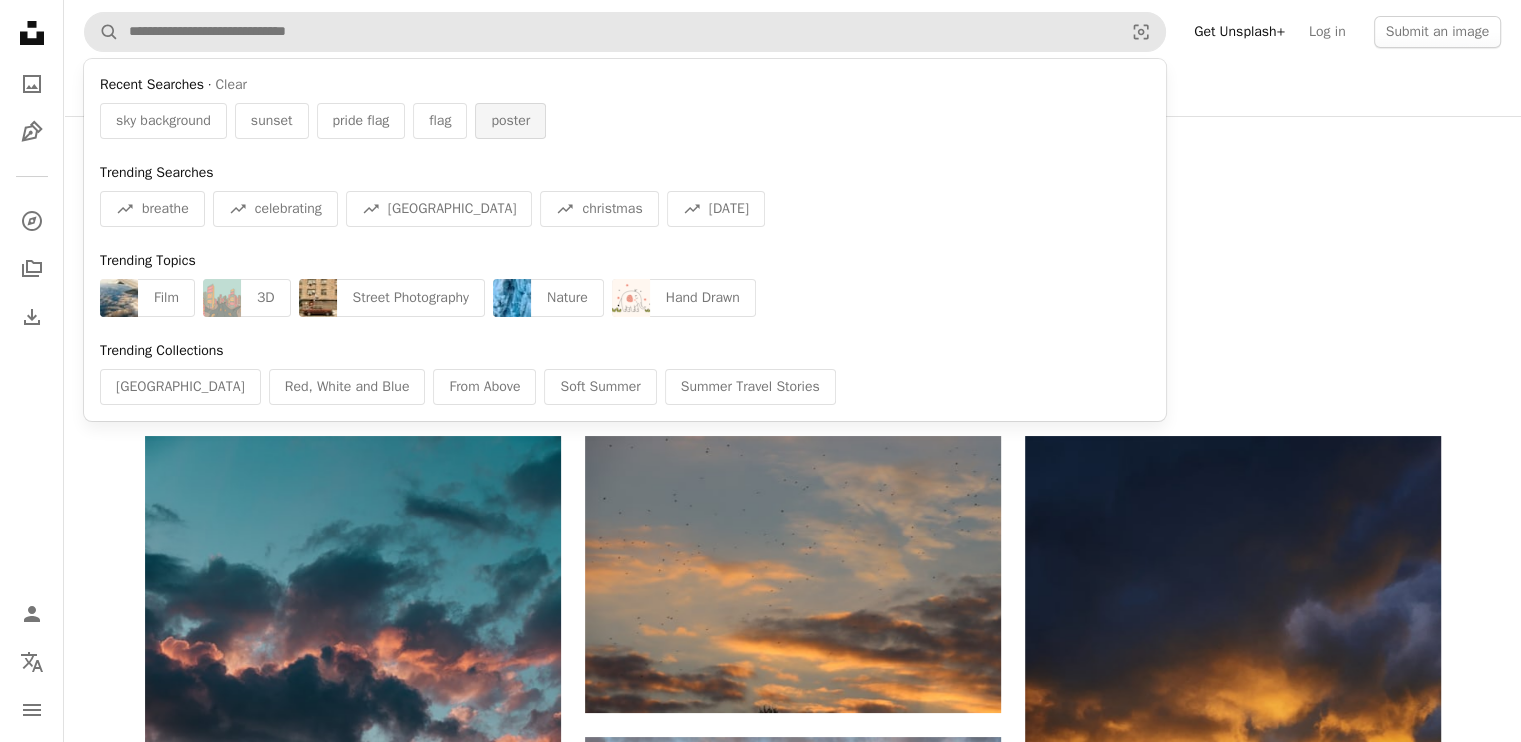 click on "poster" at bounding box center [510, 121] 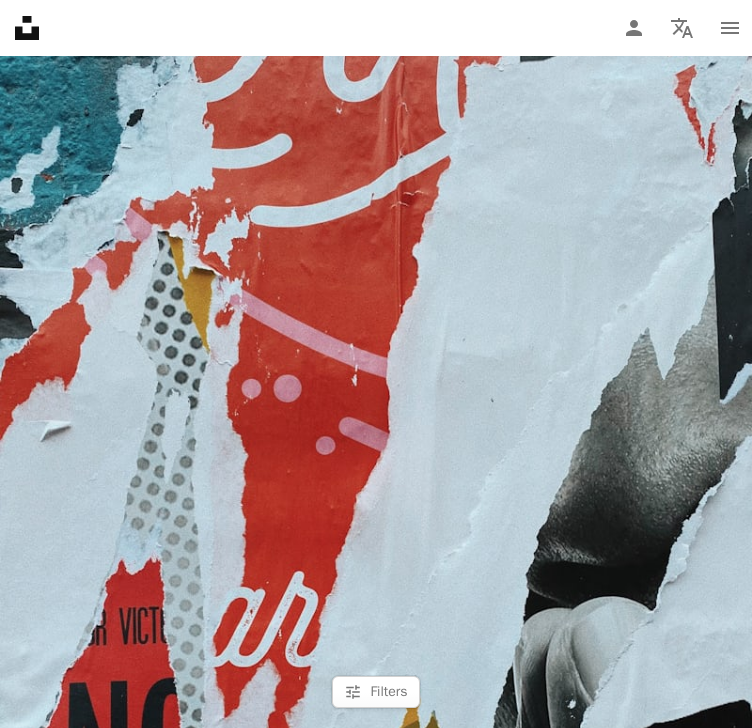 scroll, scrollTop: 16412, scrollLeft: 0, axis: vertical 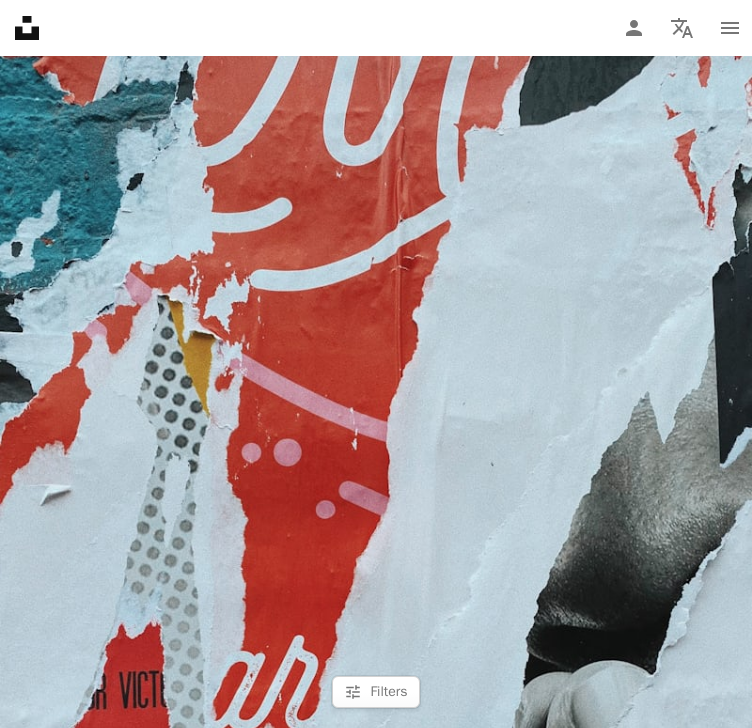 click at bounding box center [376, 706] 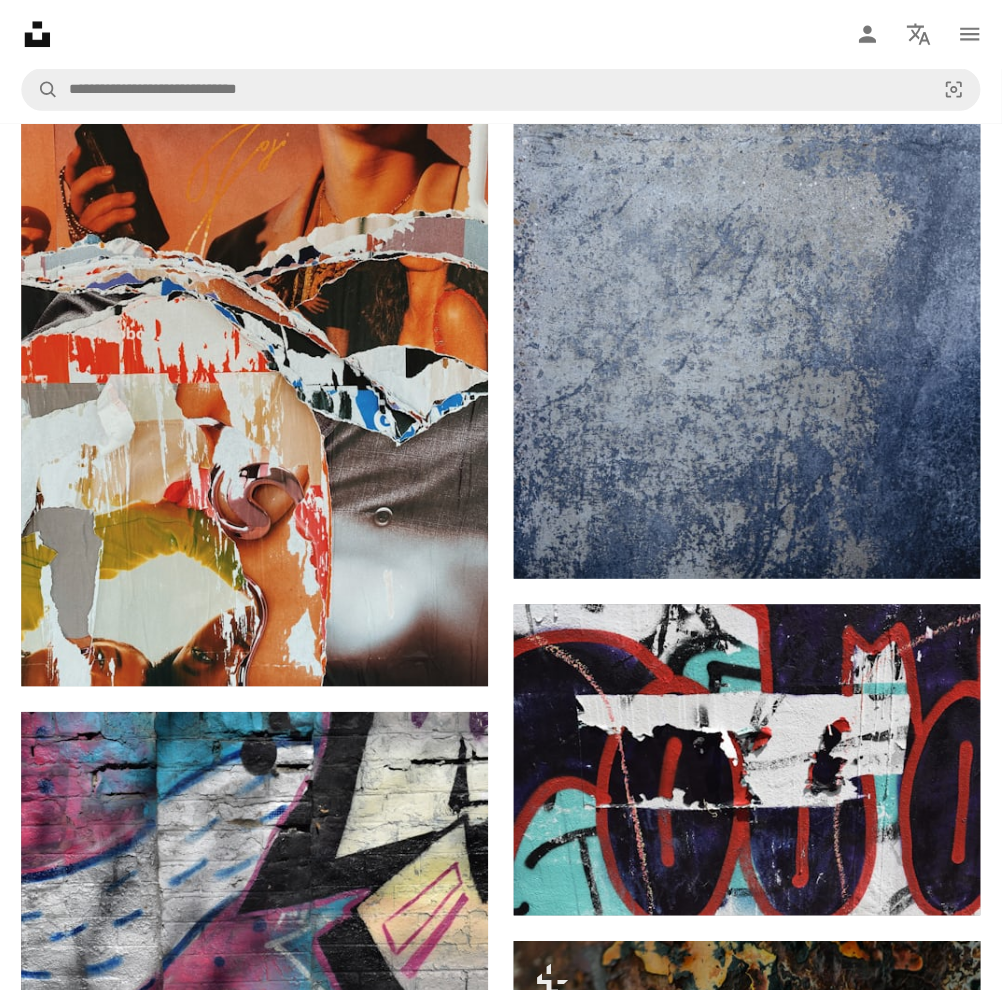 scroll, scrollTop: 3412, scrollLeft: 0, axis: vertical 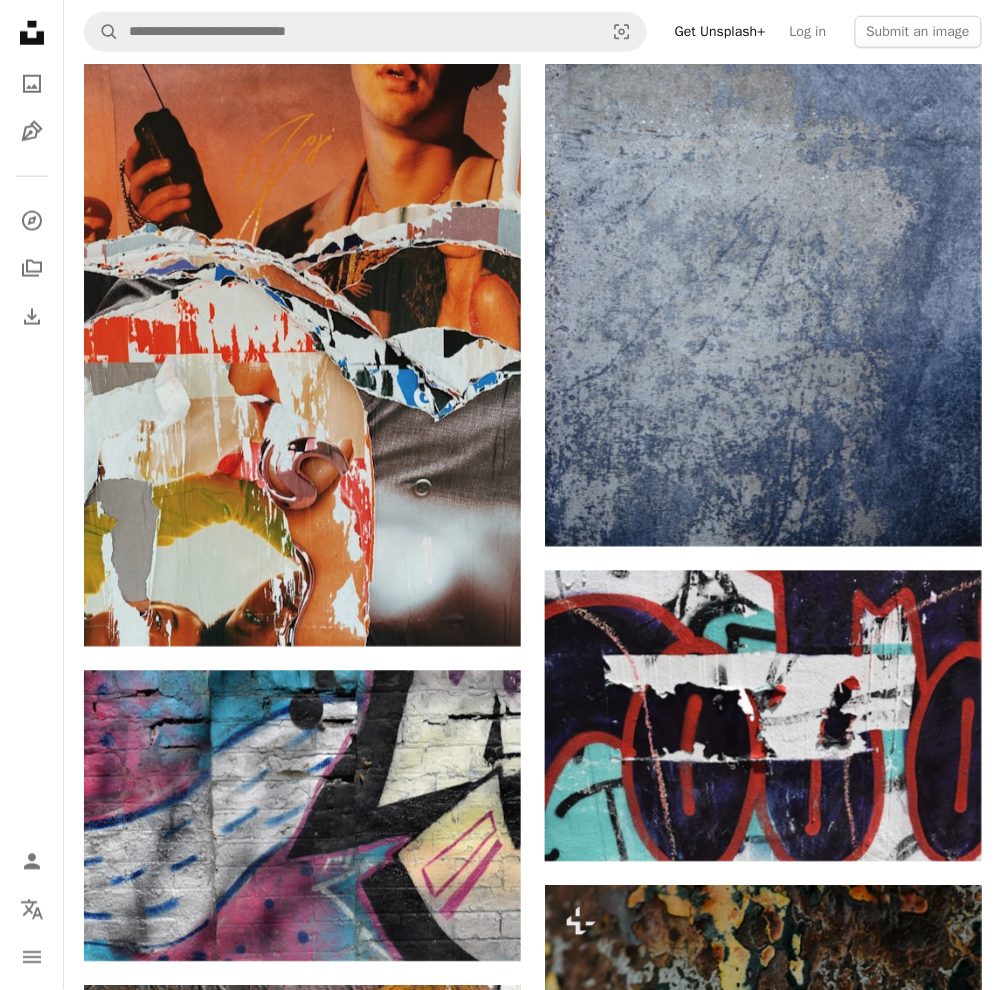 drag, startPoint x: 679, startPoint y: 4, endPoint x: -2, endPoint y: 444, distance: 810.778 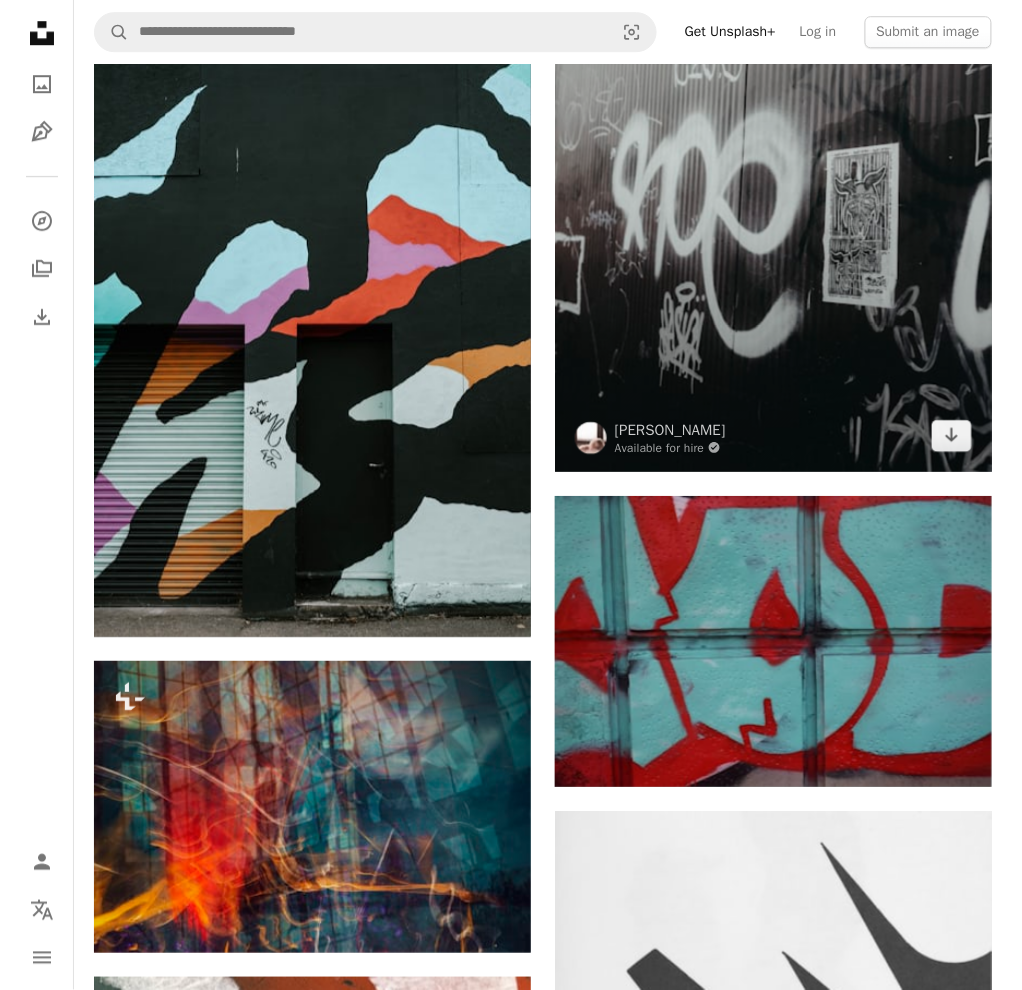 scroll, scrollTop: 20212, scrollLeft: 0, axis: vertical 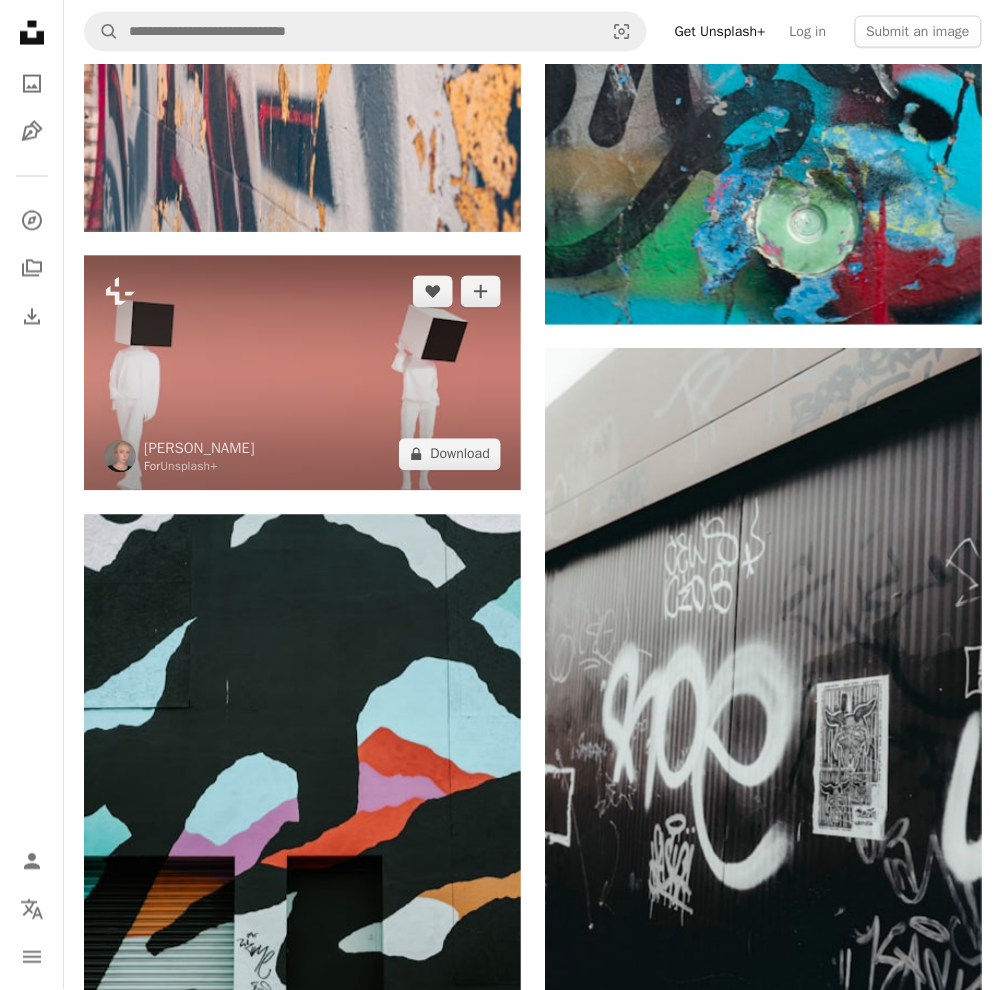 click at bounding box center [302, 373] 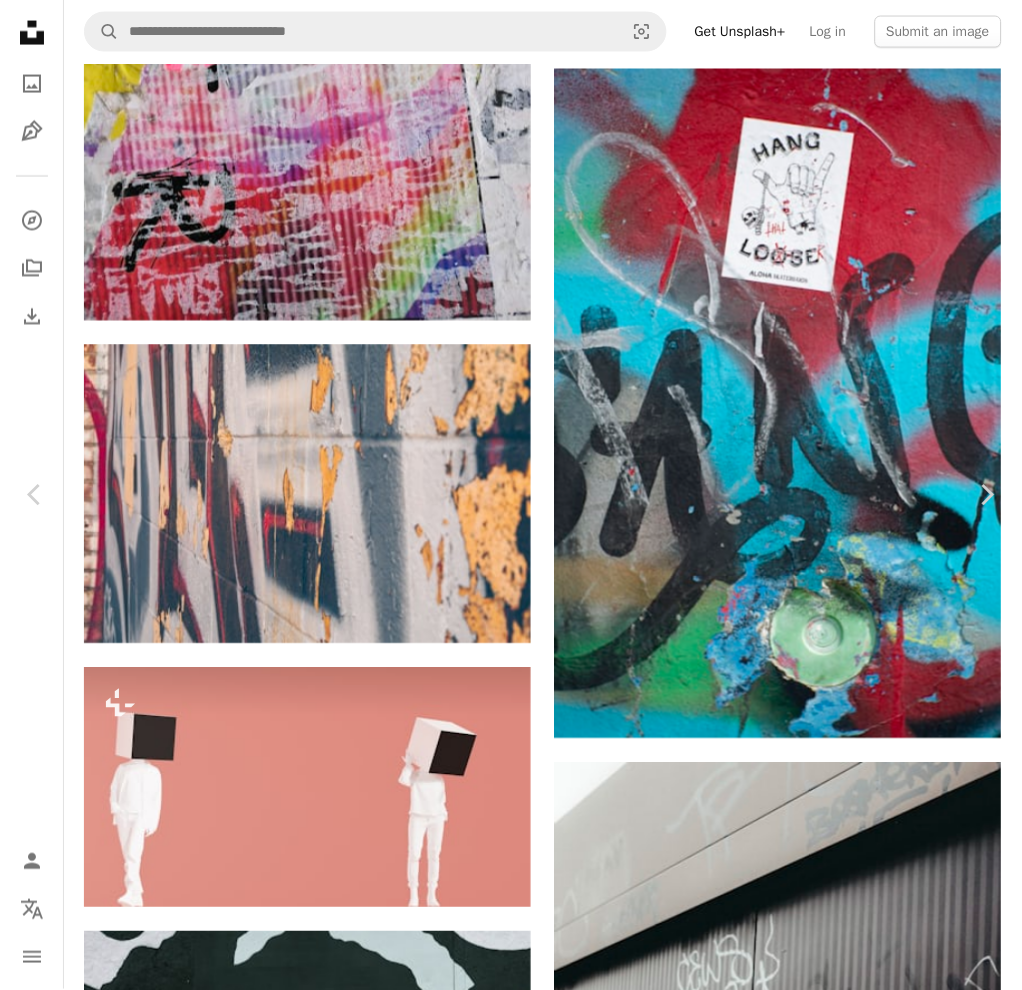 scroll, scrollTop: 533, scrollLeft: 0, axis: vertical 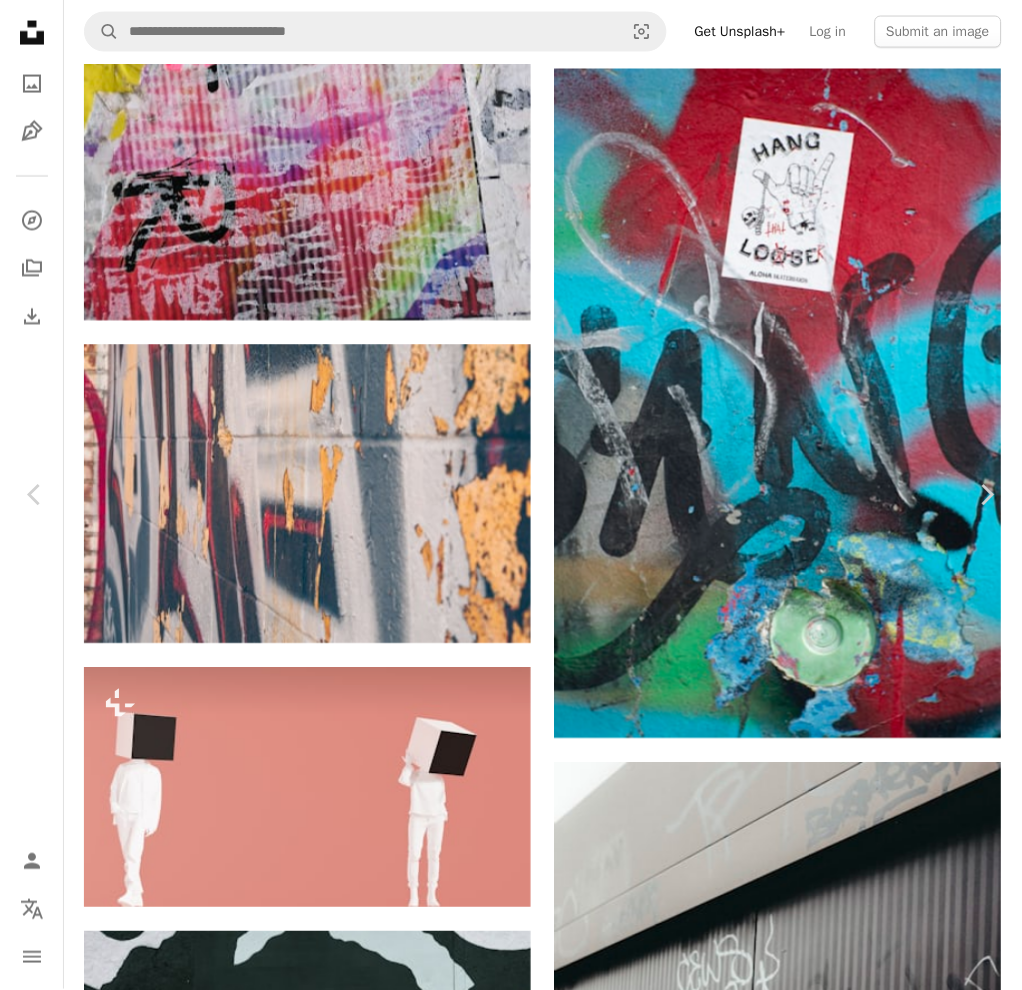 click on "Chevron right" at bounding box center (881, 6259) 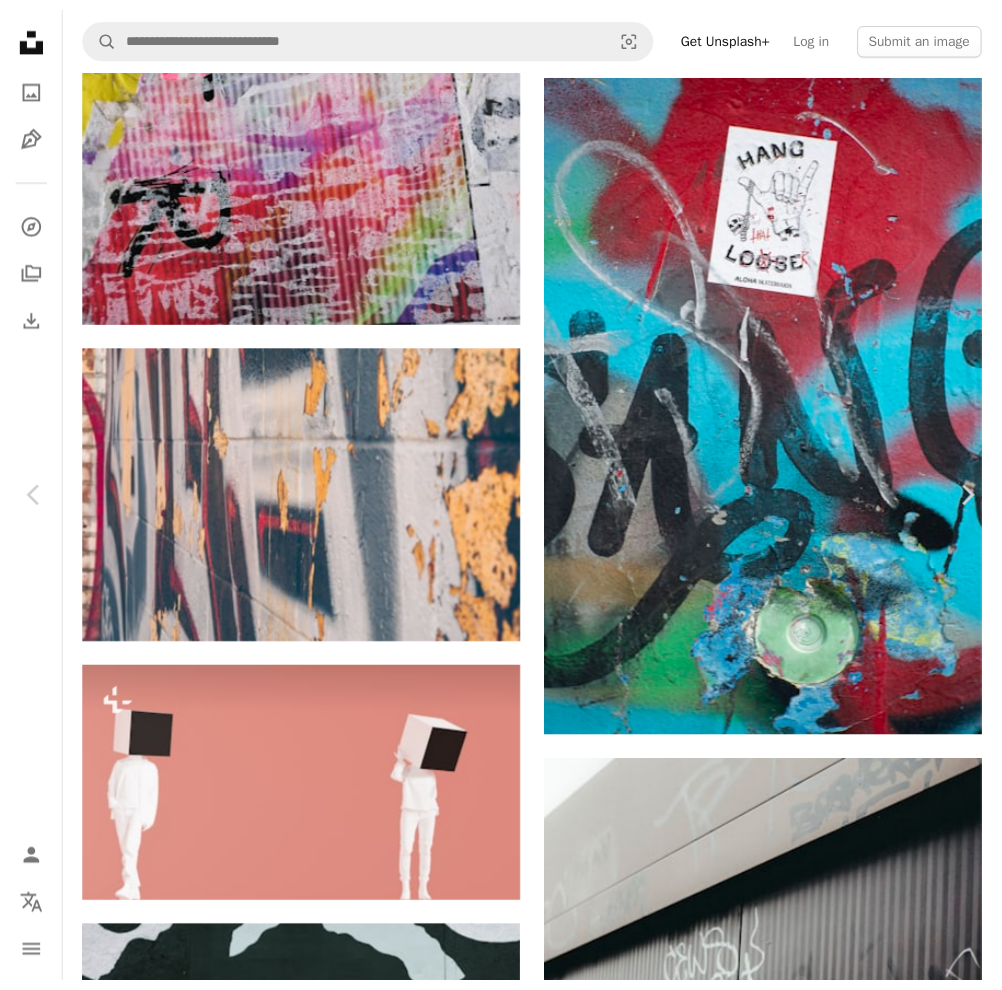 scroll, scrollTop: 400, scrollLeft: 0, axis: vertical 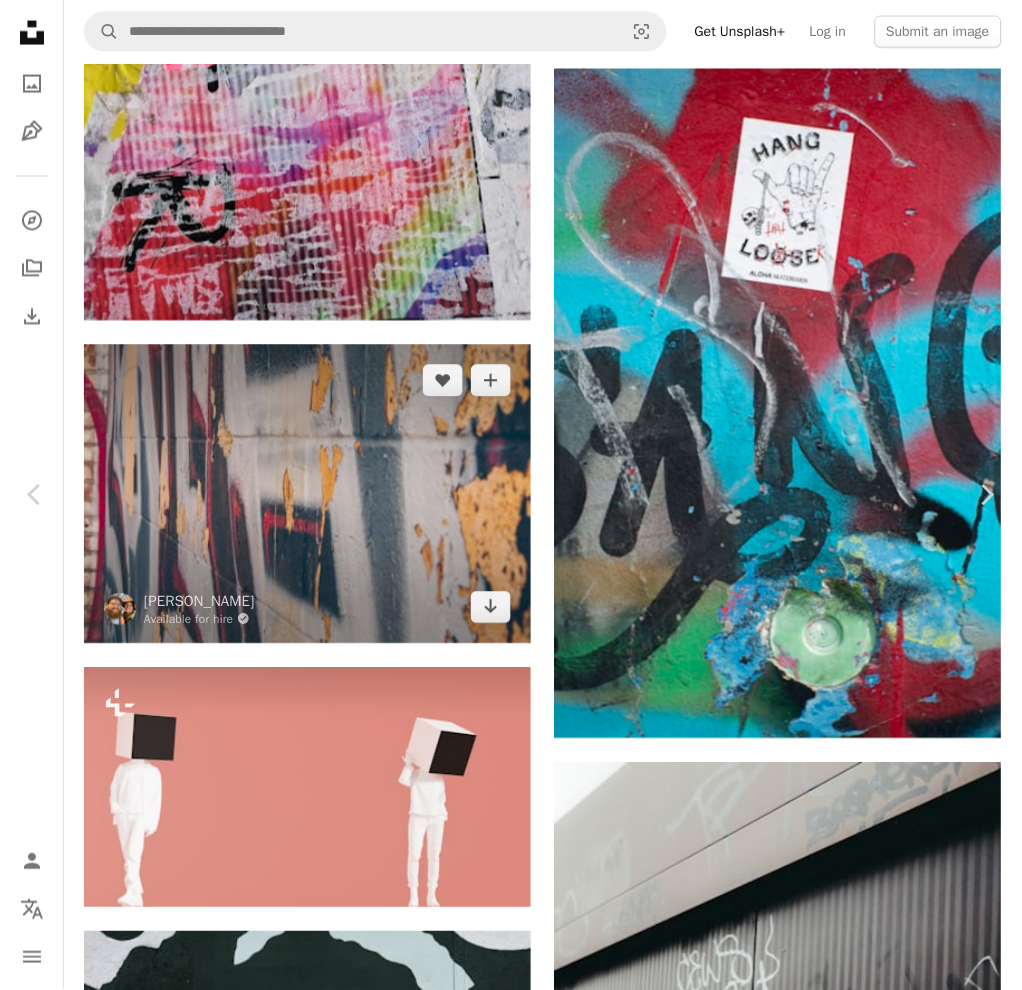 click on "An X shape" at bounding box center [20, 20] 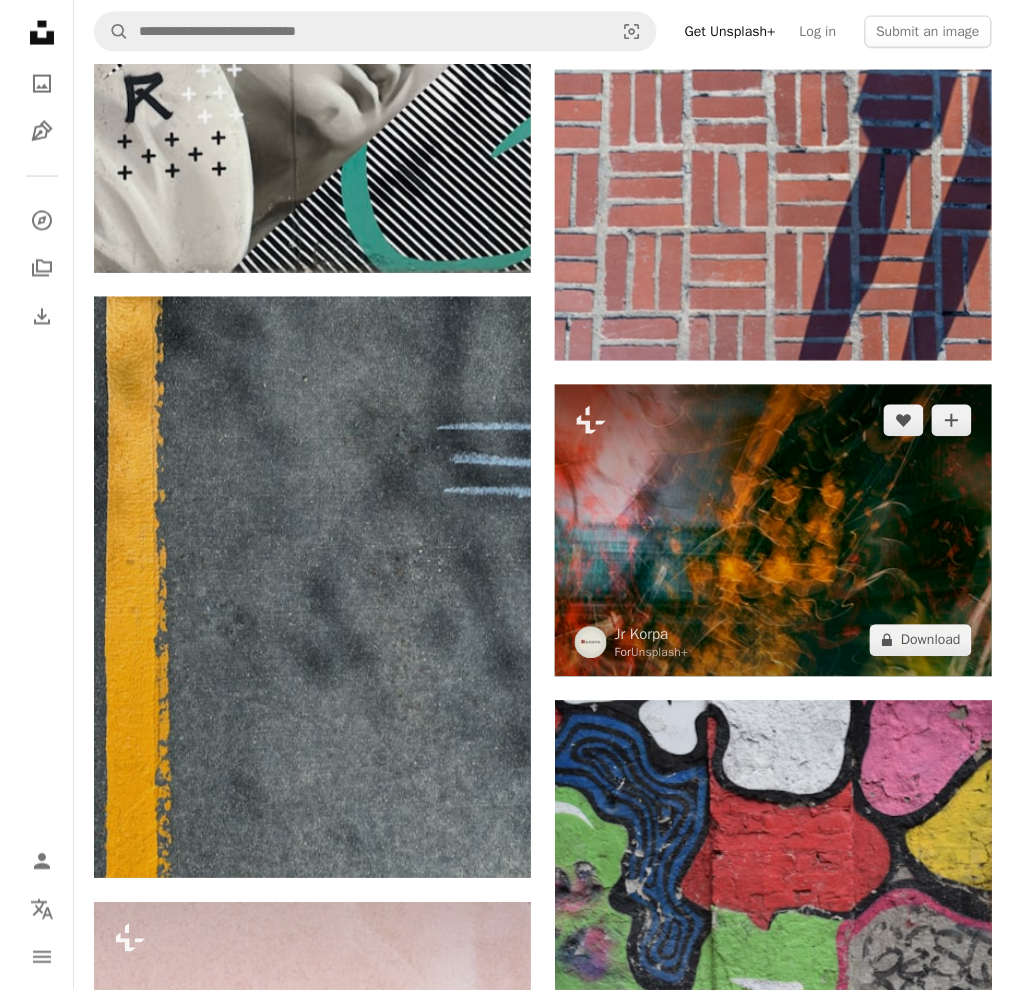scroll, scrollTop: 53278, scrollLeft: 0, axis: vertical 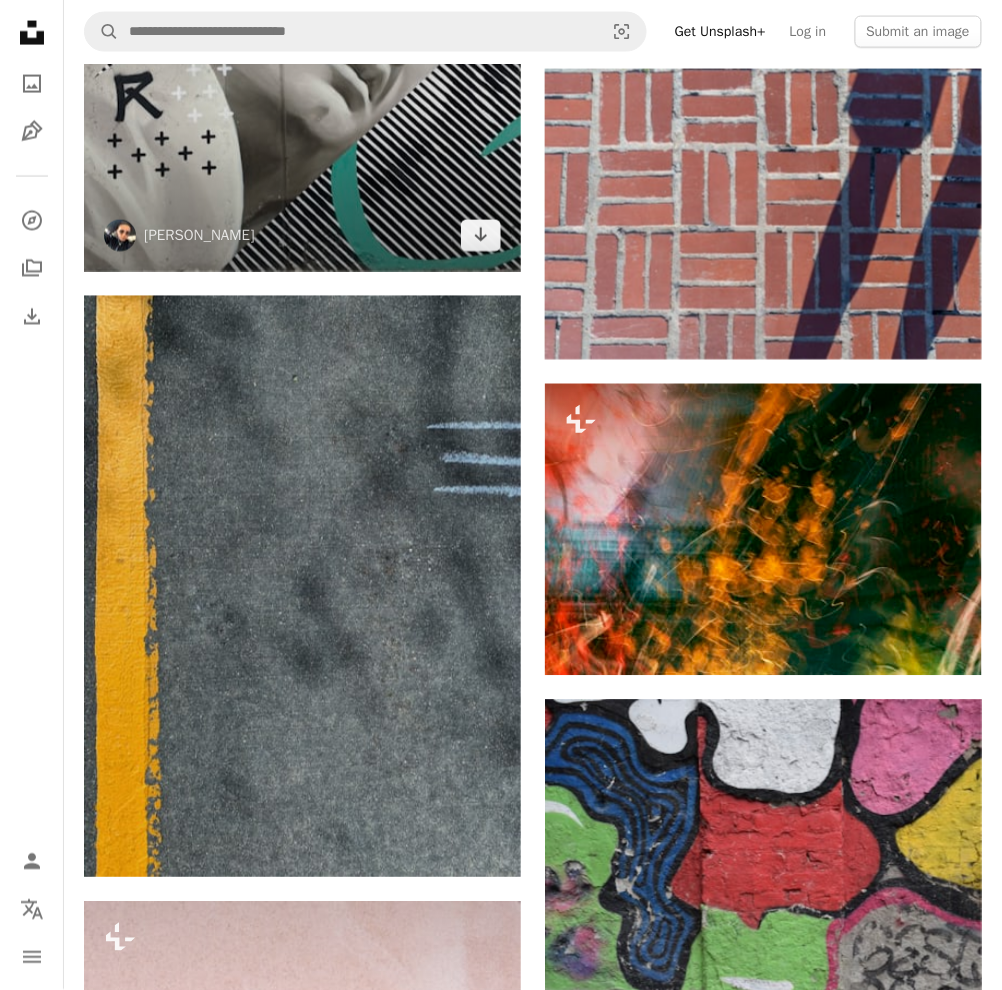click at bounding box center (302, 100) 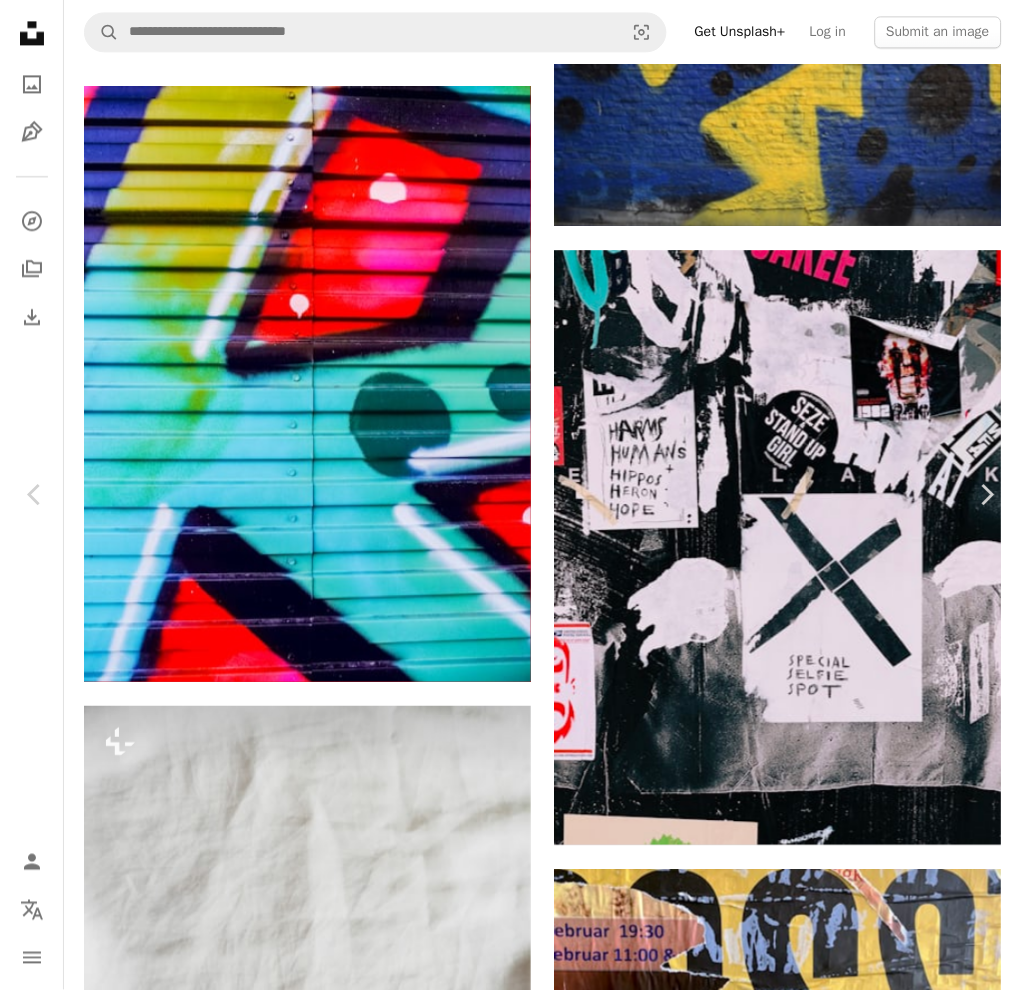 scroll, scrollTop: 24795, scrollLeft: 0, axis: vertical 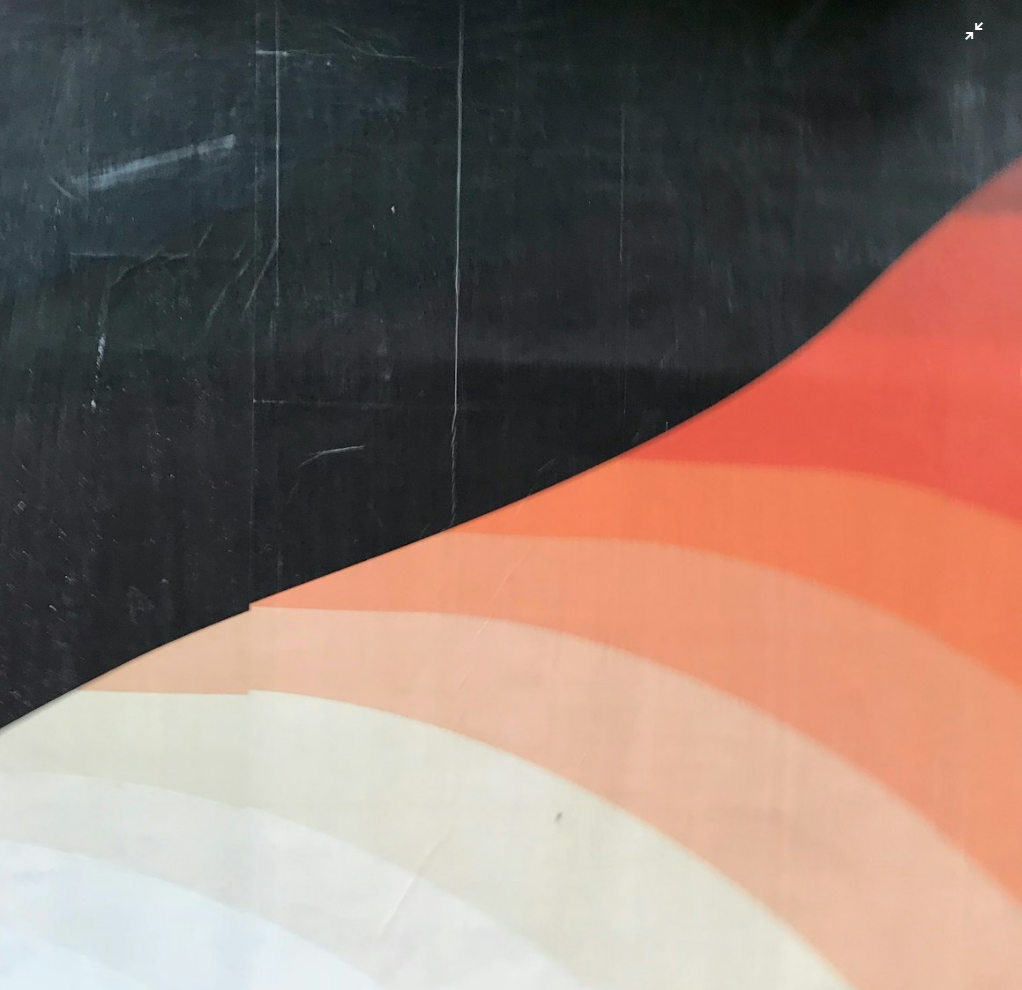 click at bounding box center [511, 511] 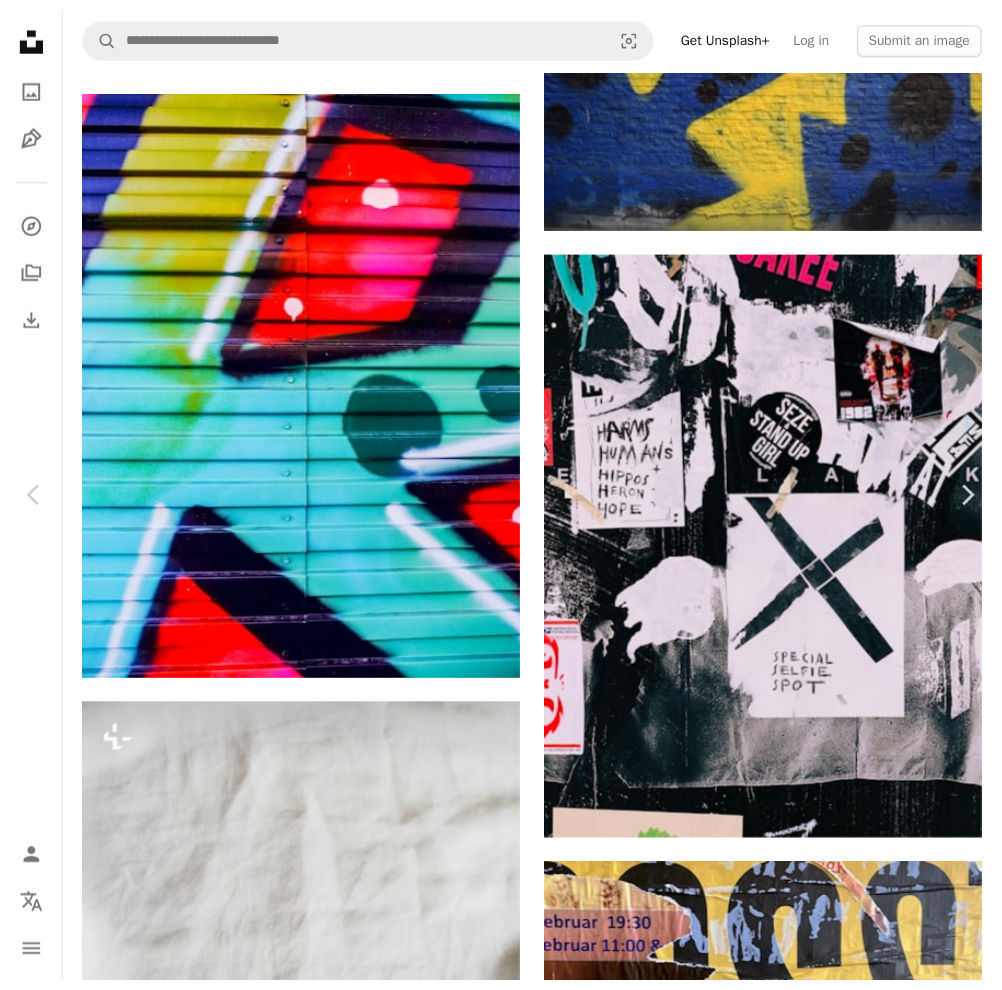 scroll, scrollTop: 3466, scrollLeft: 0, axis: vertical 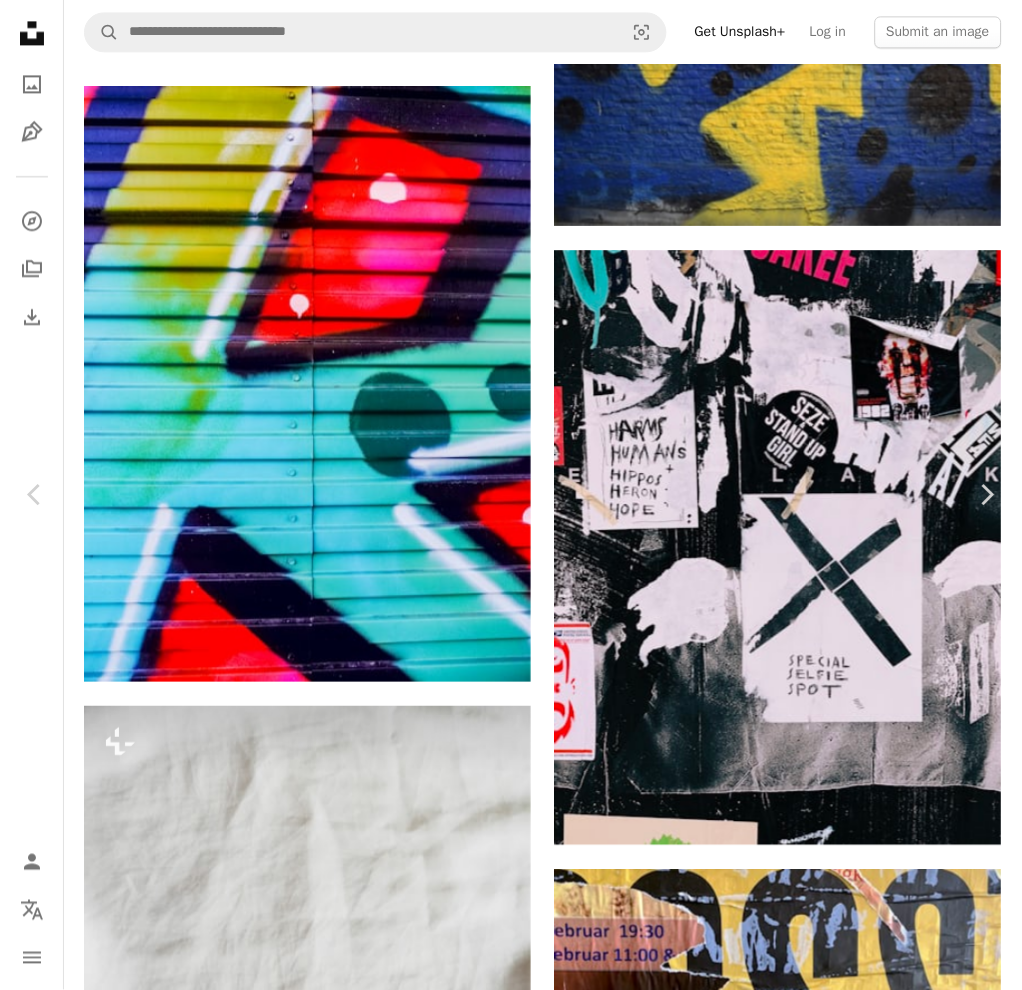 drag, startPoint x: 36, startPoint y: 13, endPoint x: 77, endPoint y: 52, distance: 56.586216 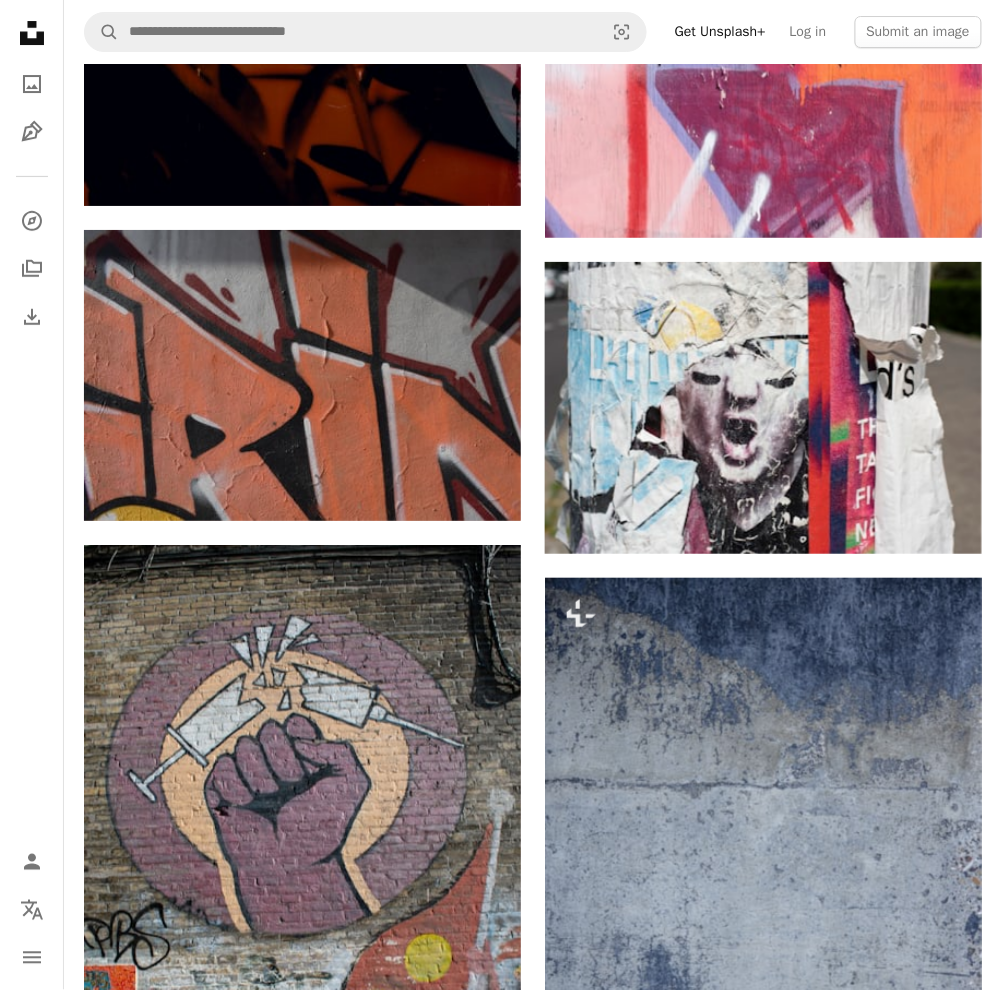 scroll, scrollTop: 33012, scrollLeft: 0, axis: vertical 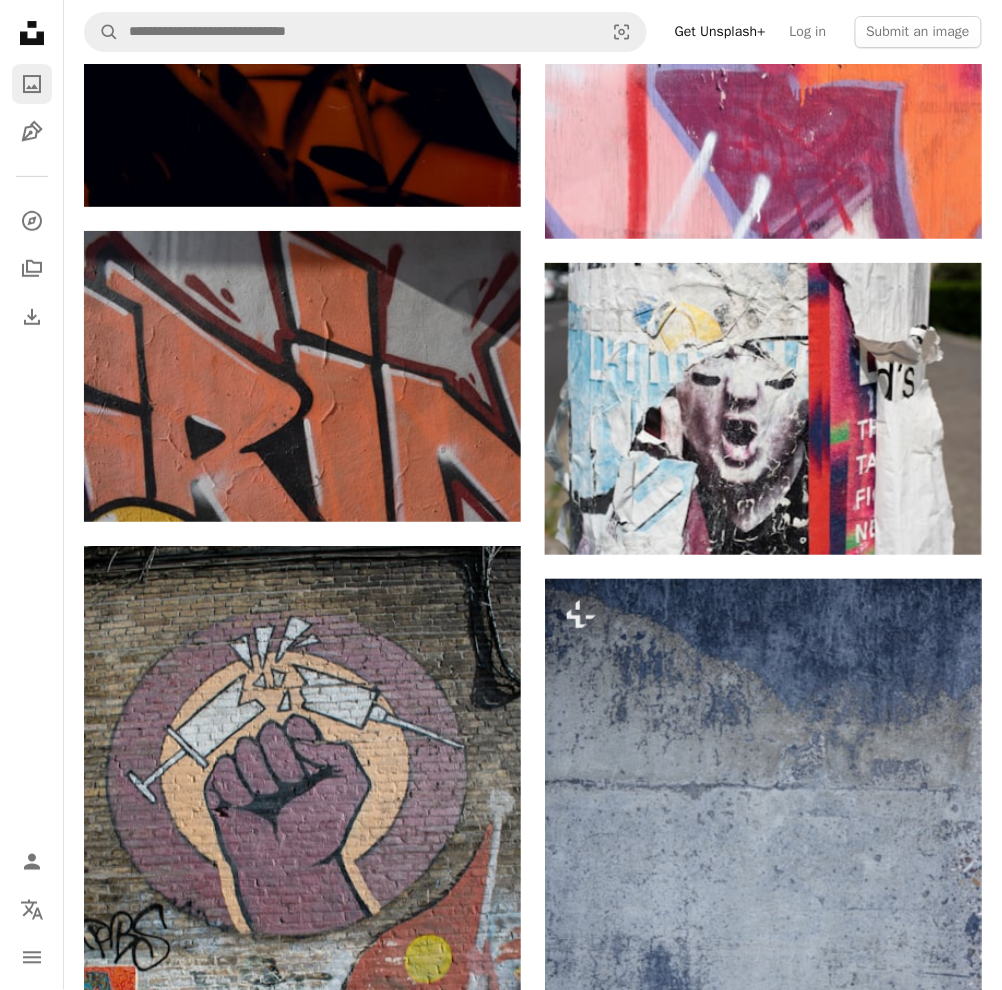 click on "A photo" 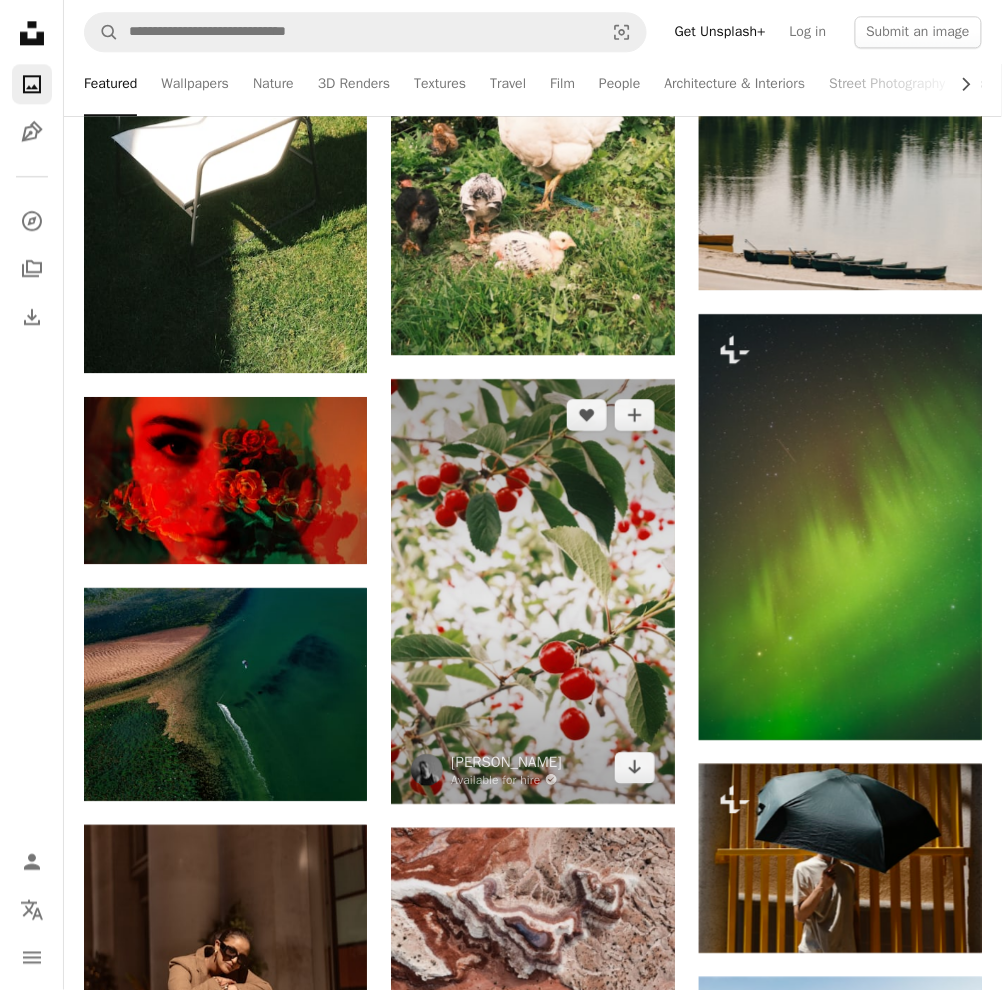 scroll, scrollTop: 13066, scrollLeft: 0, axis: vertical 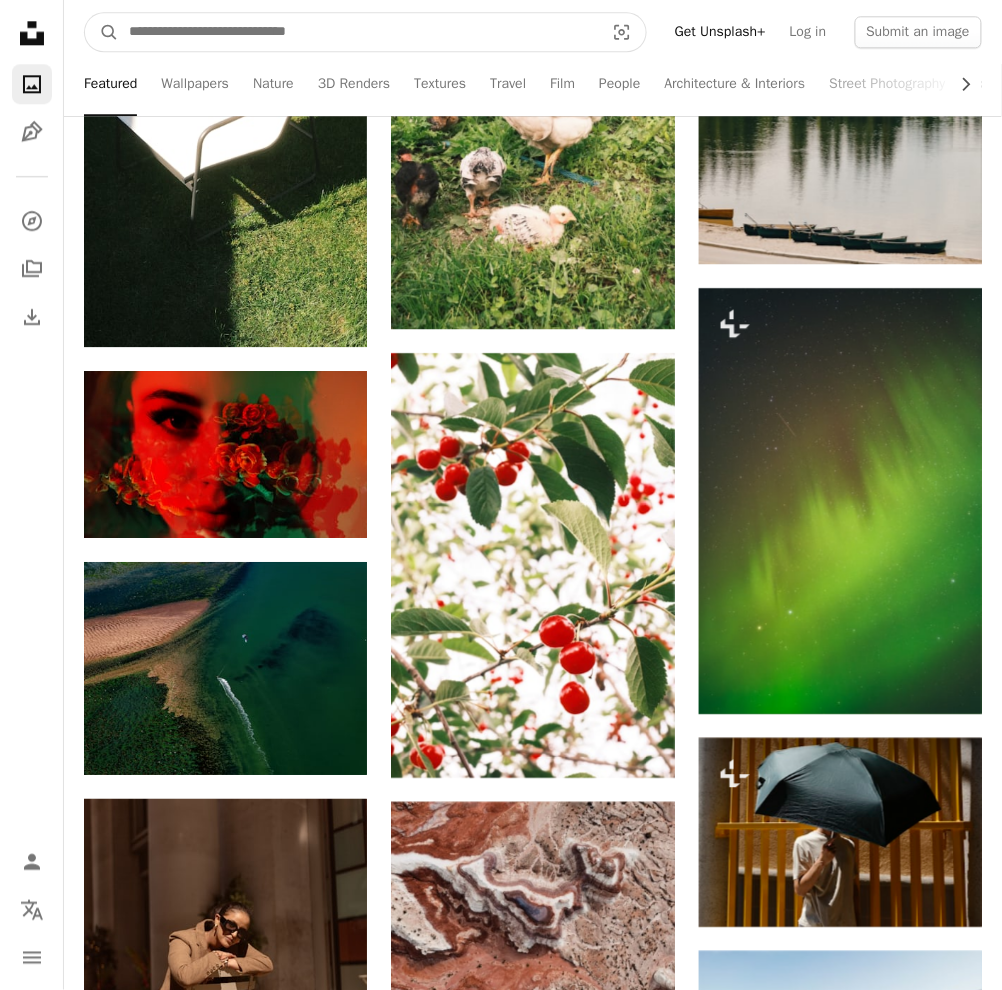 drag, startPoint x: 411, startPoint y: 20, endPoint x: 417, endPoint y: 58, distance: 38.470768 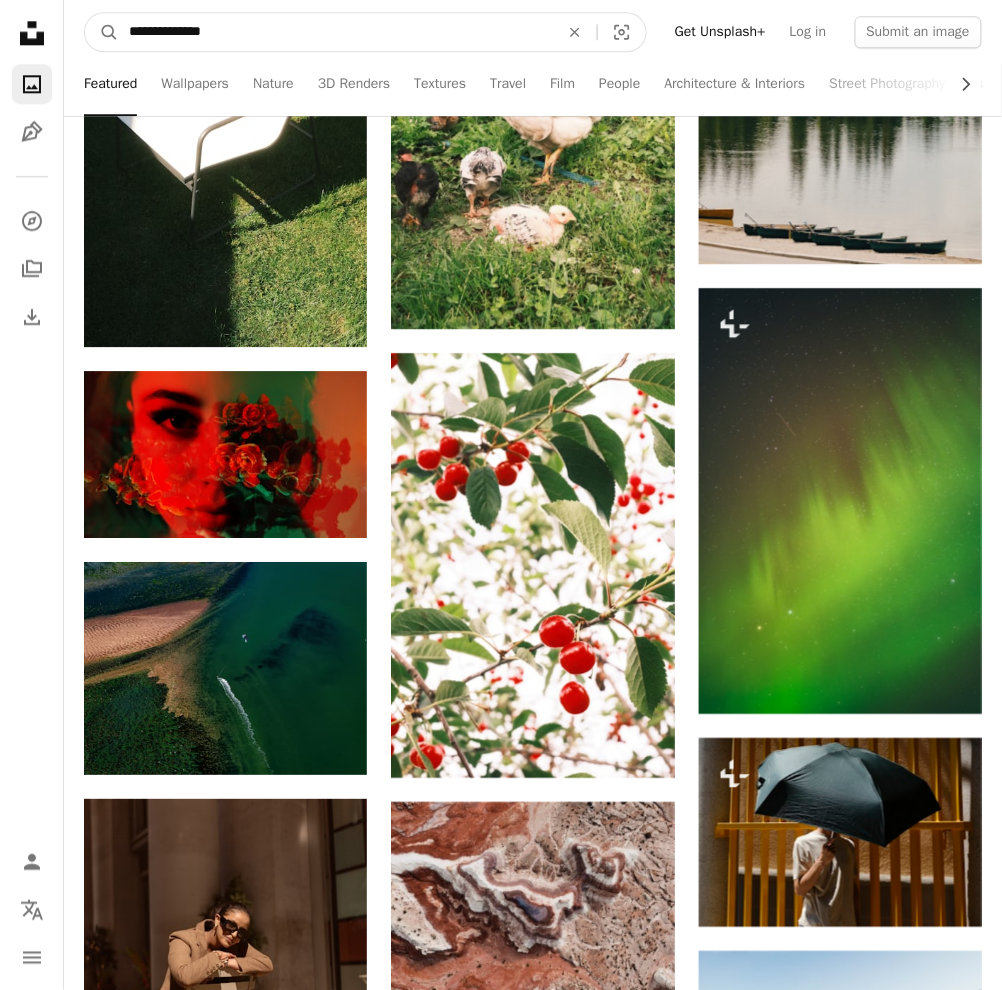 type on "**********" 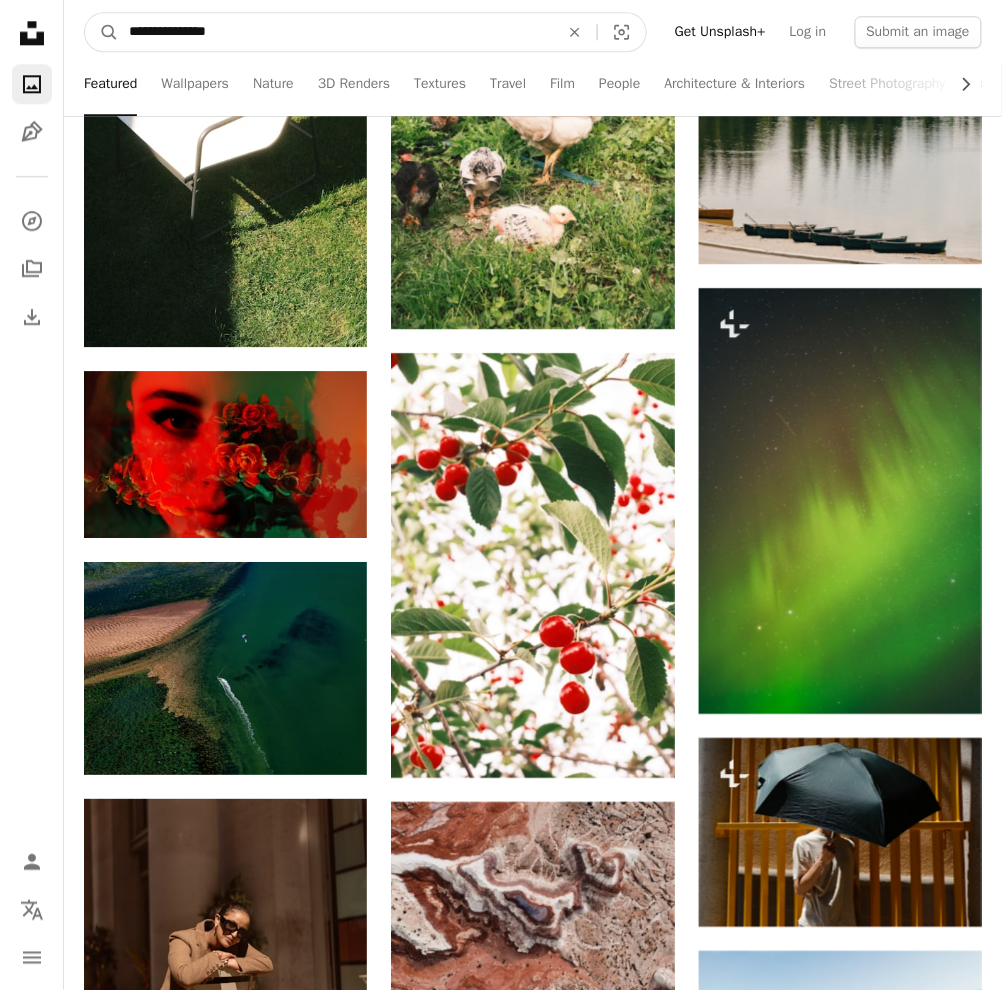 click on "A magnifying glass" at bounding box center (102, 32) 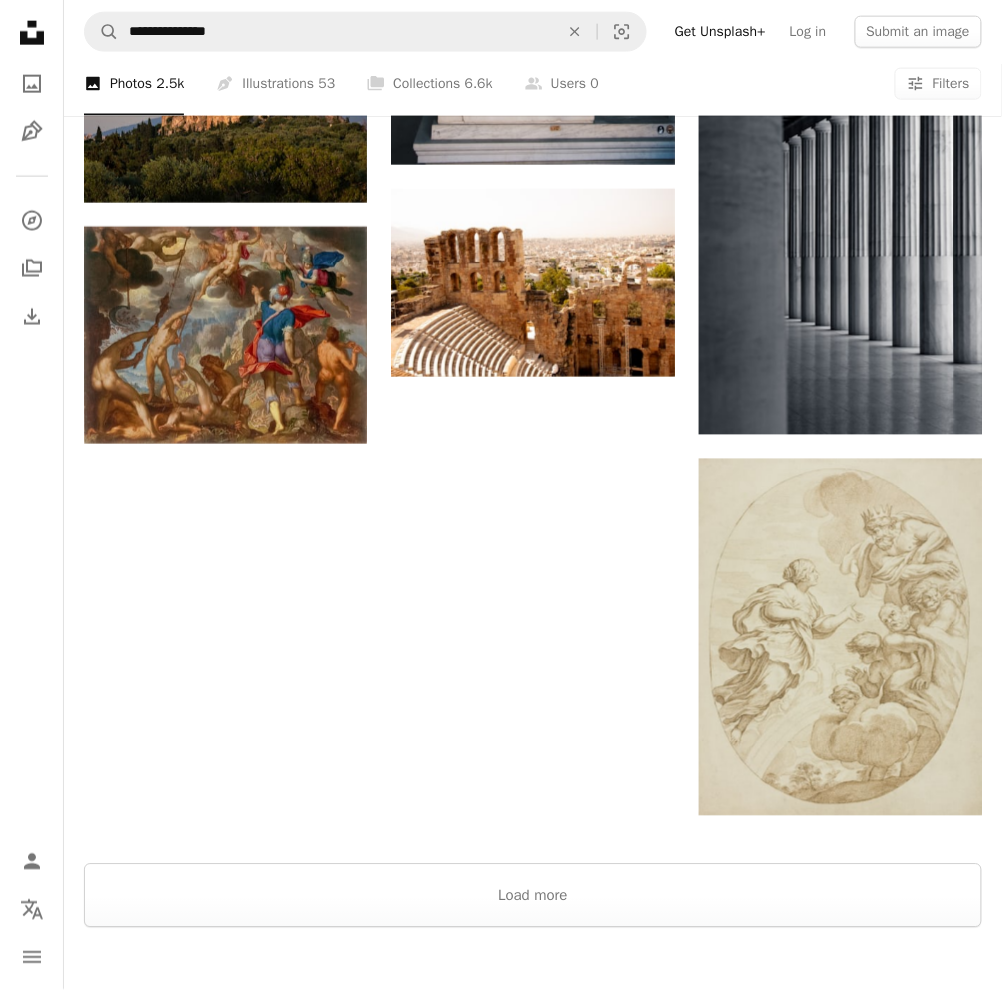 scroll, scrollTop: 2133, scrollLeft: 0, axis: vertical 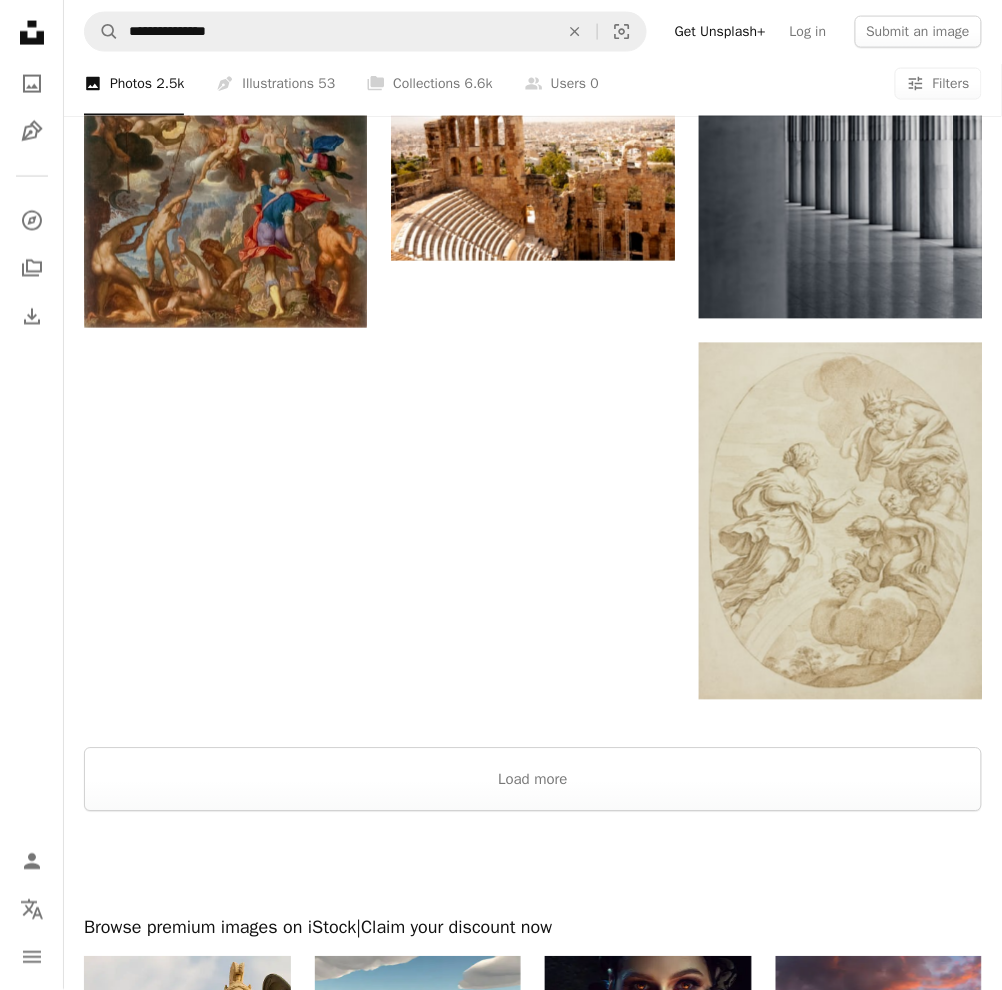click at bounding box center [533, 724] 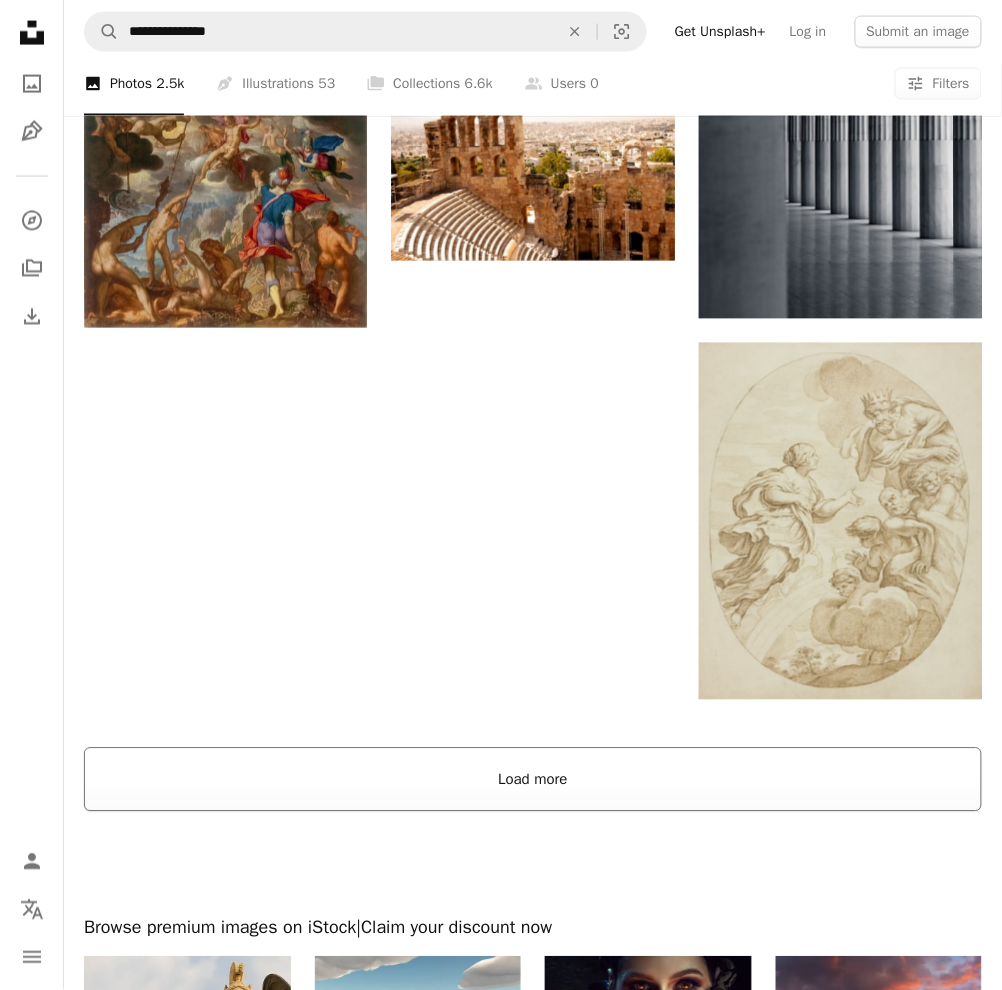click on "Load more" at bounding box center [533, 780] 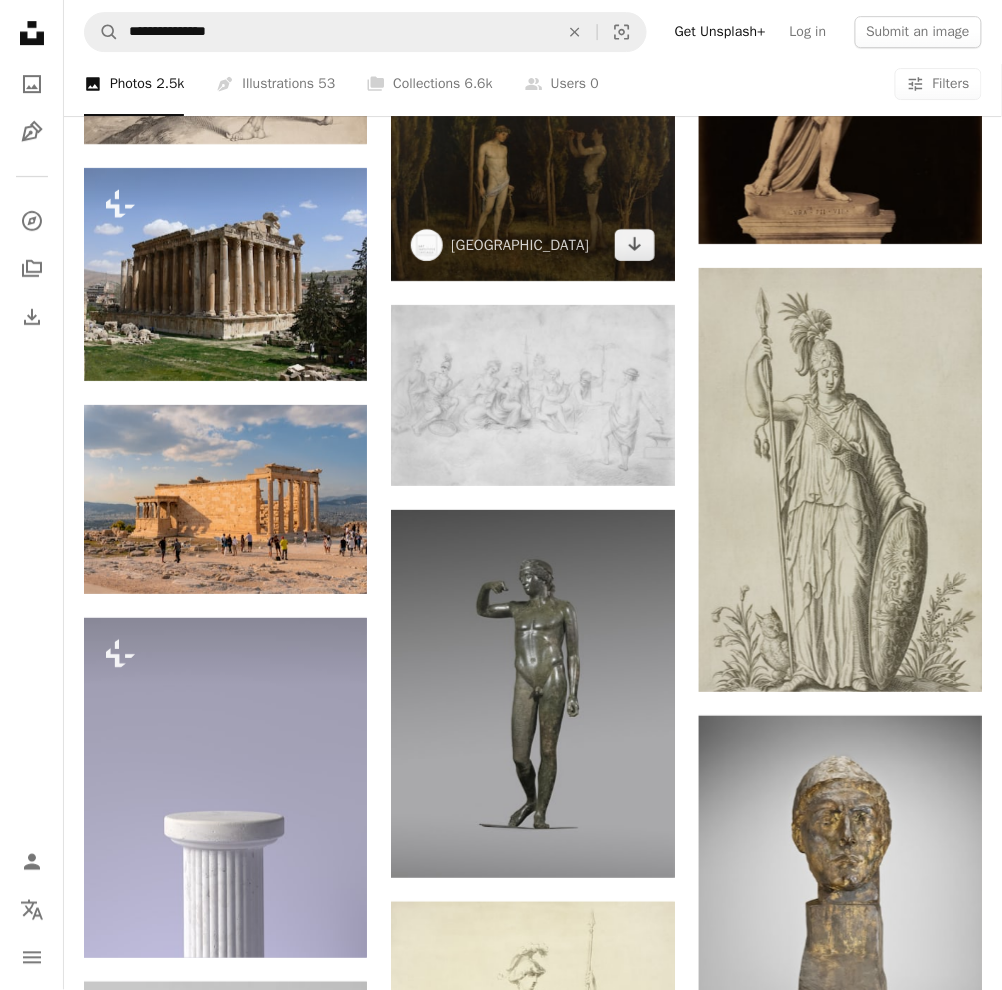 scroll, scrollTop: 13333, scrollLeft: 0, axis: vertical 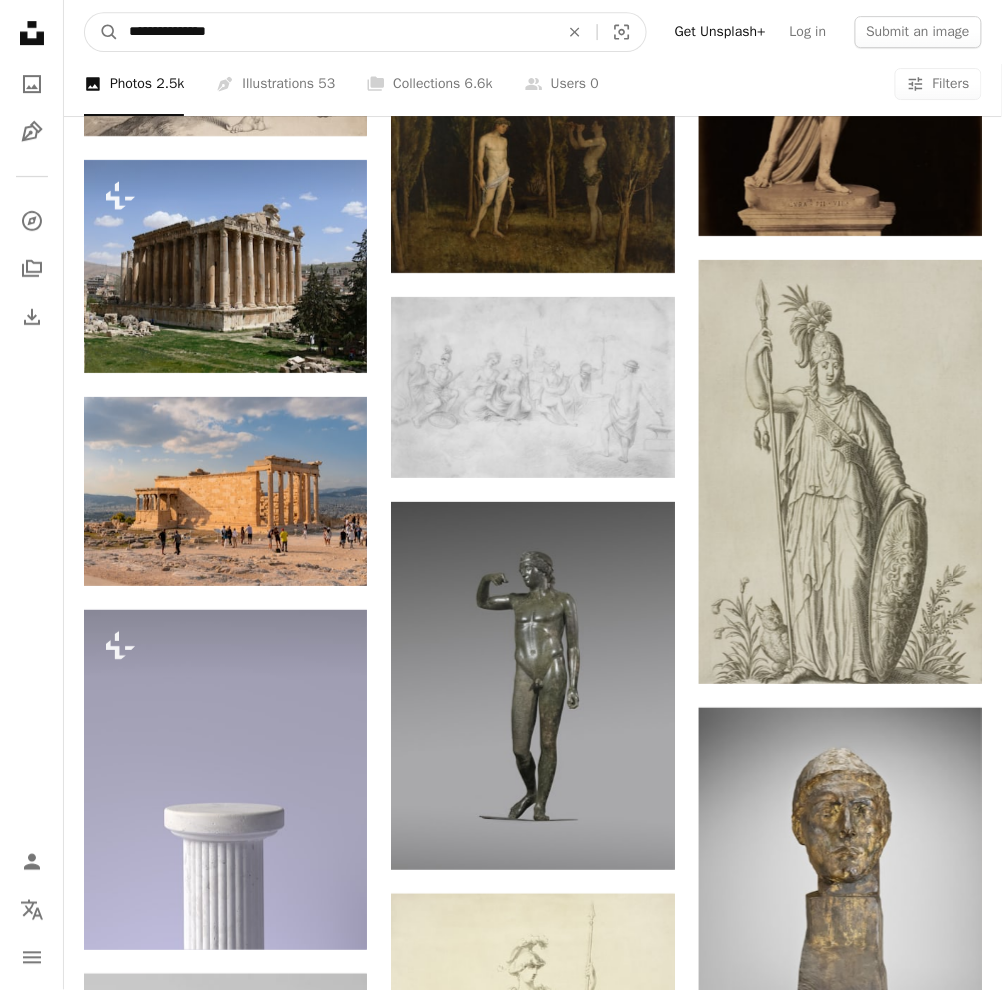 drag, startPoint x: 444, startPoint y: 37, endPoint x: 157, endPoint y: 31, distance: 287.0627 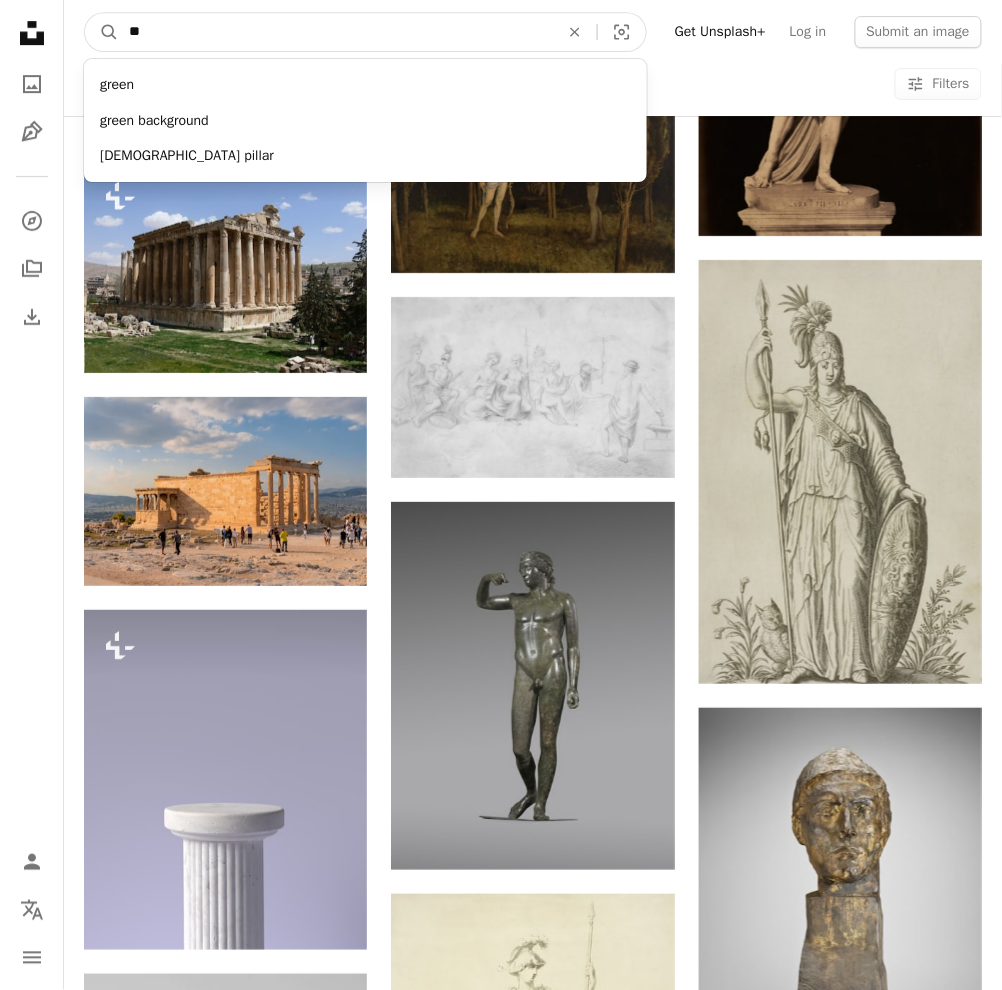 type on "*" 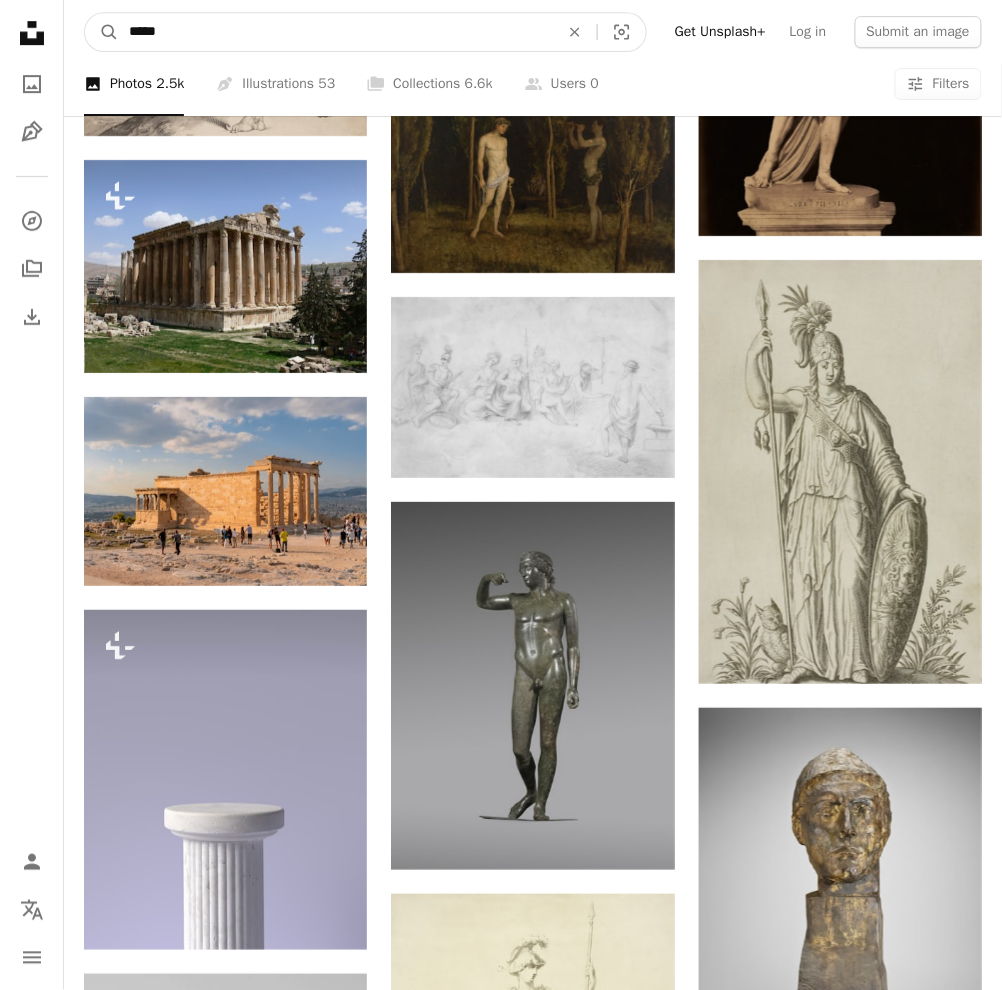 type on "******" 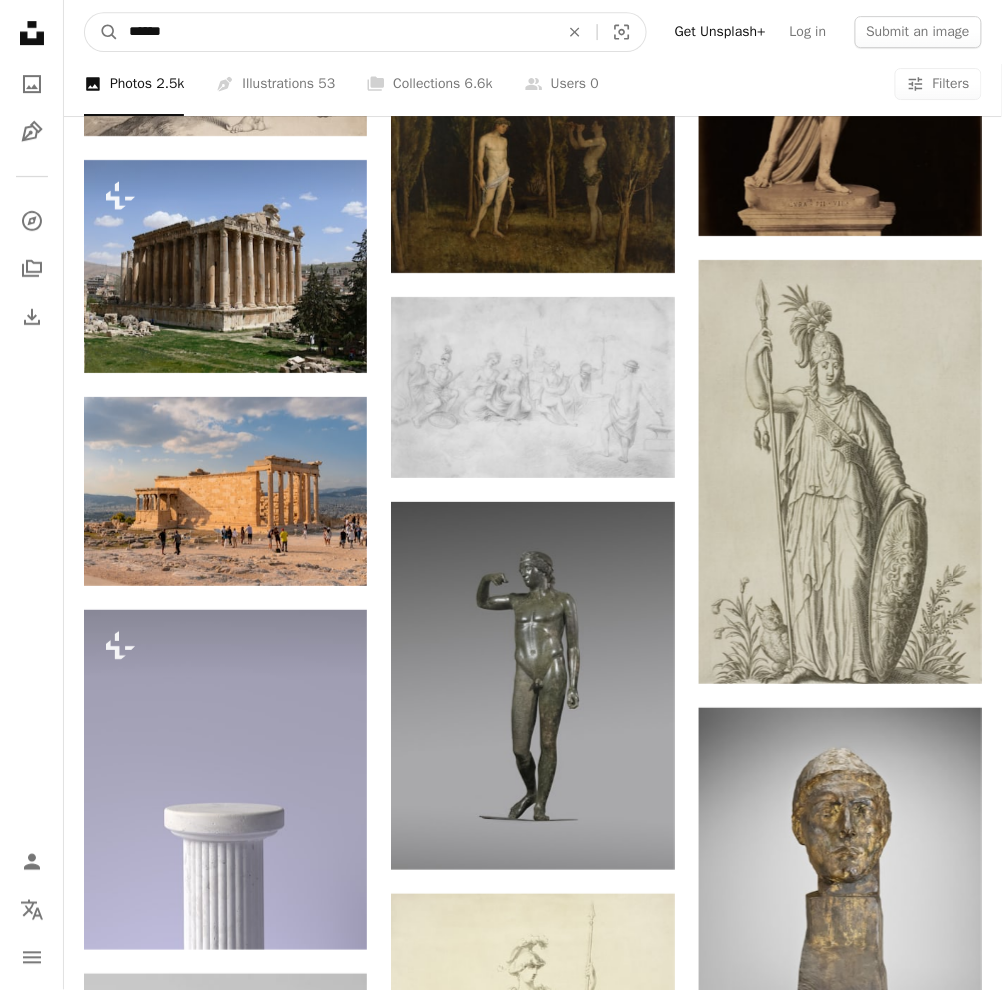 click on "A magnifying glass" at bounding box center (102, 32) 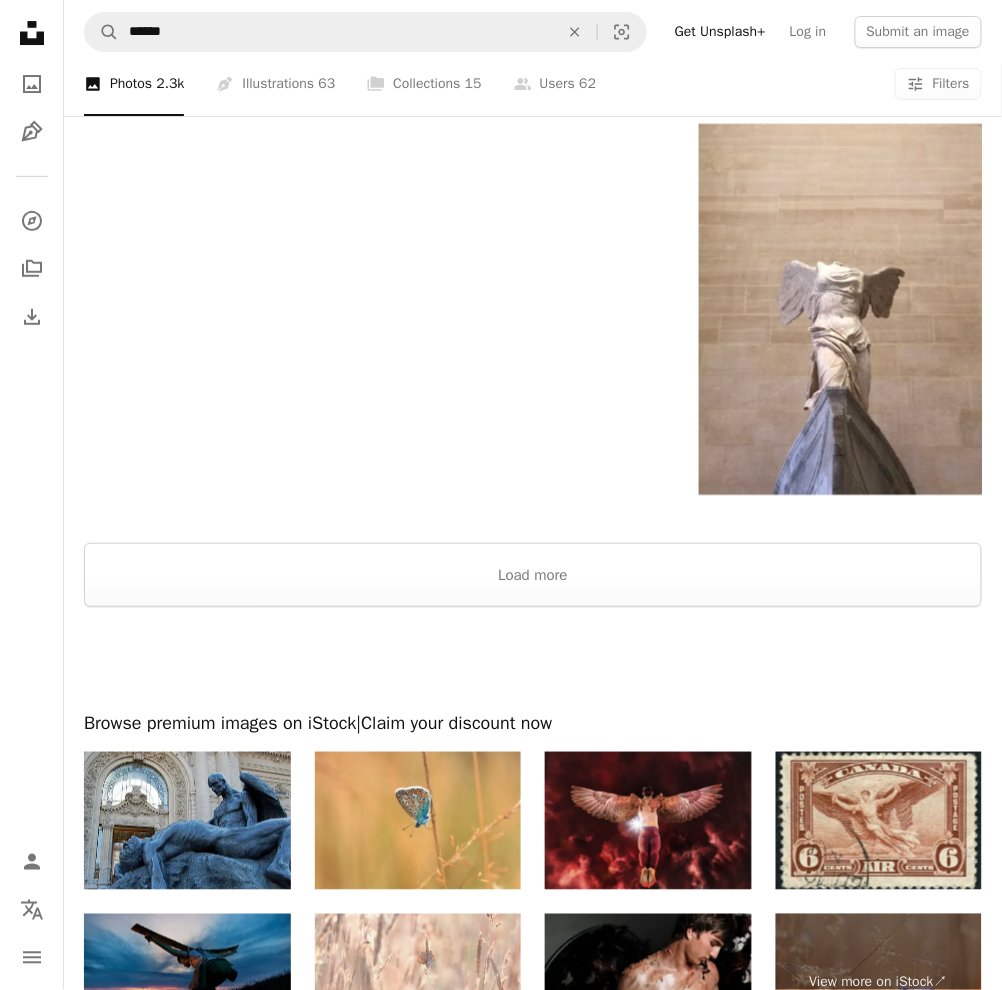 scroll, scrollTop: 3066, scrollLeft: 0, axis: vertical 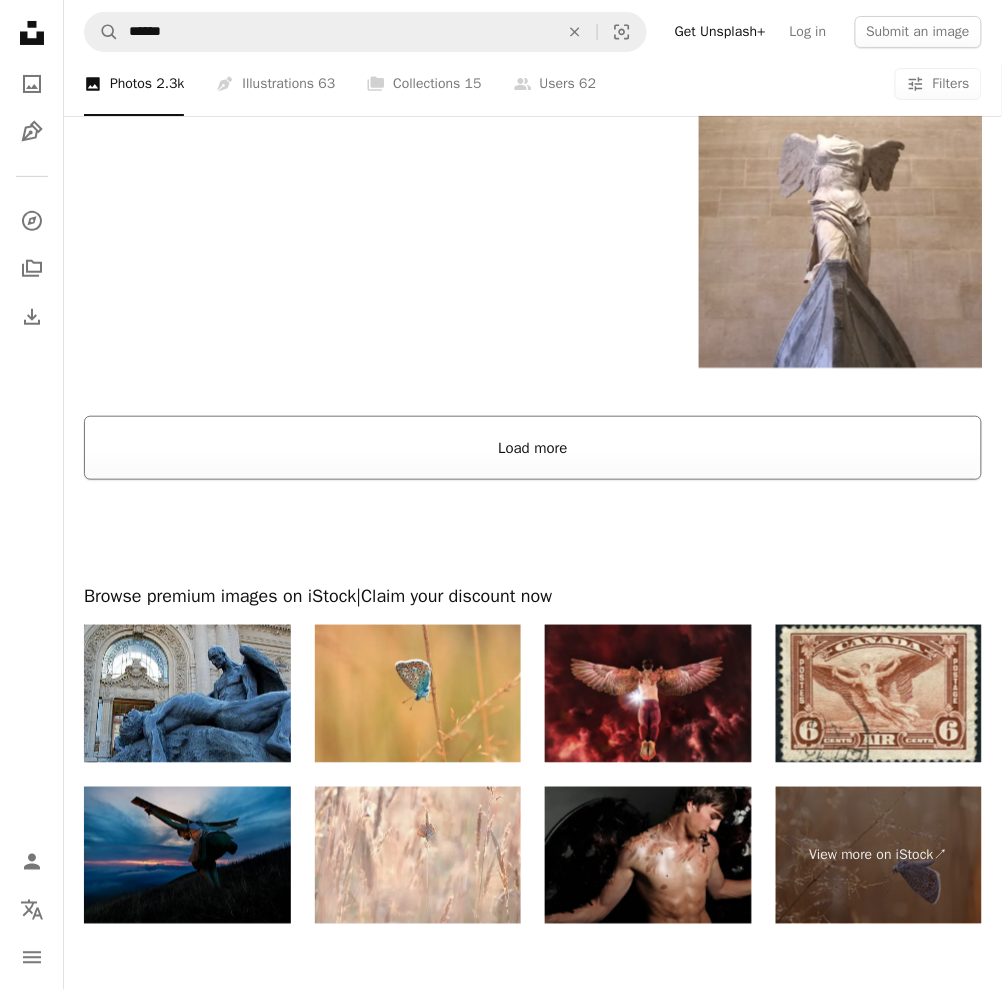 click on "Load more" at bounding box center (533, 448) 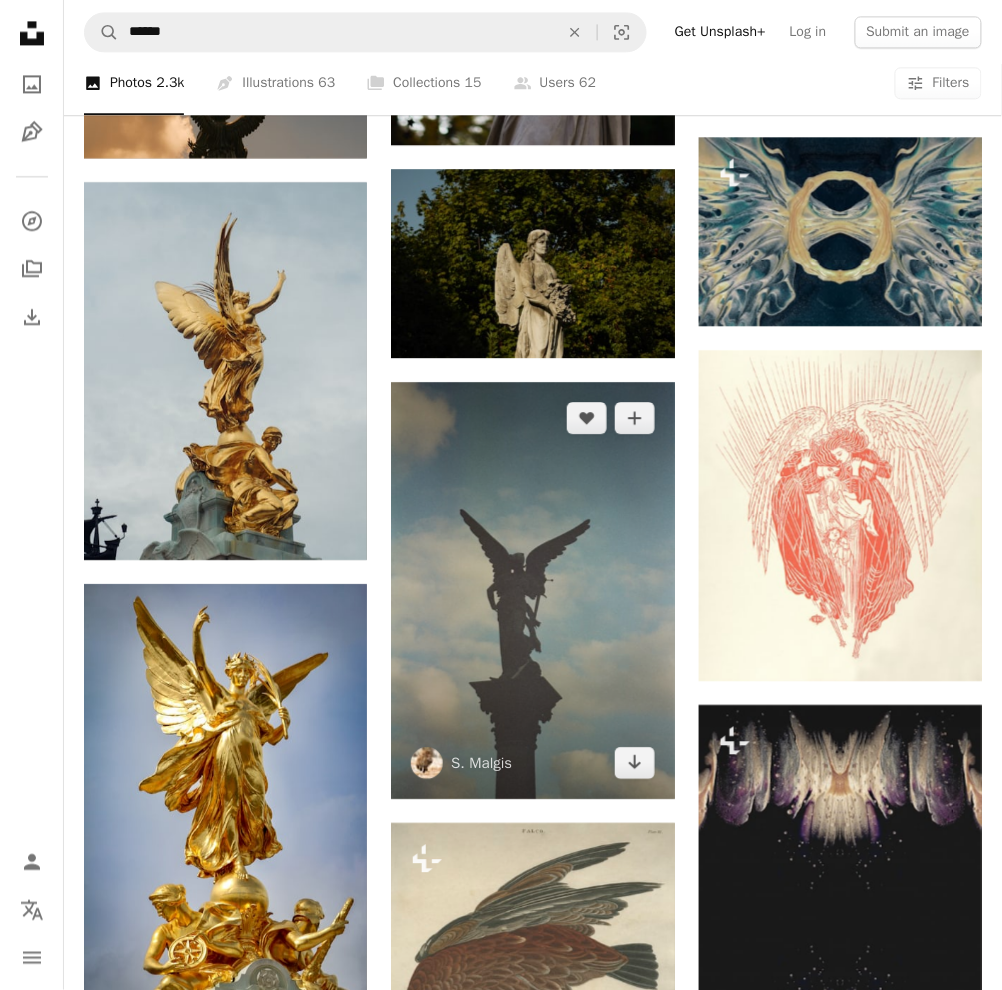 scroll, scrollTop: 6933, scrollLeft: 0, axis: vertical 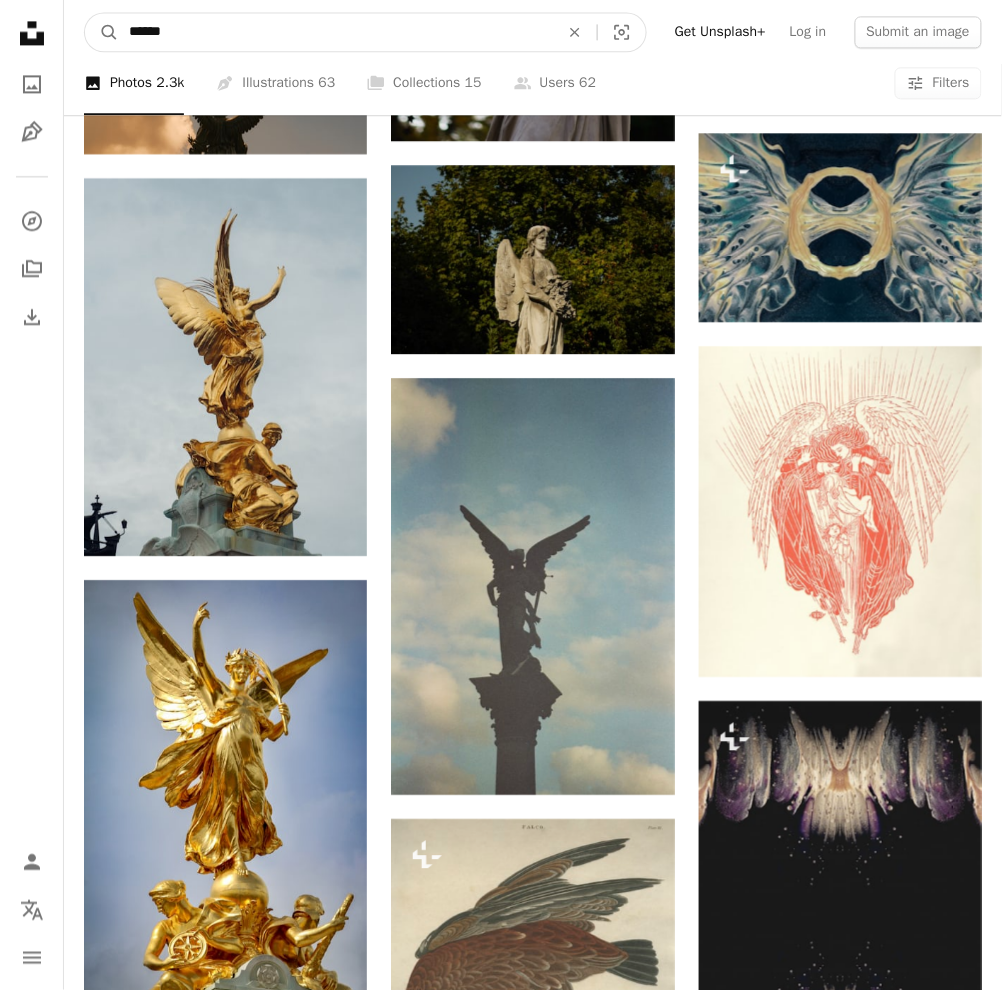 drag, startPoint x: 478, startPoint y: 28, endPoint x: 78, endPoint y: 60, distance: 401.27795 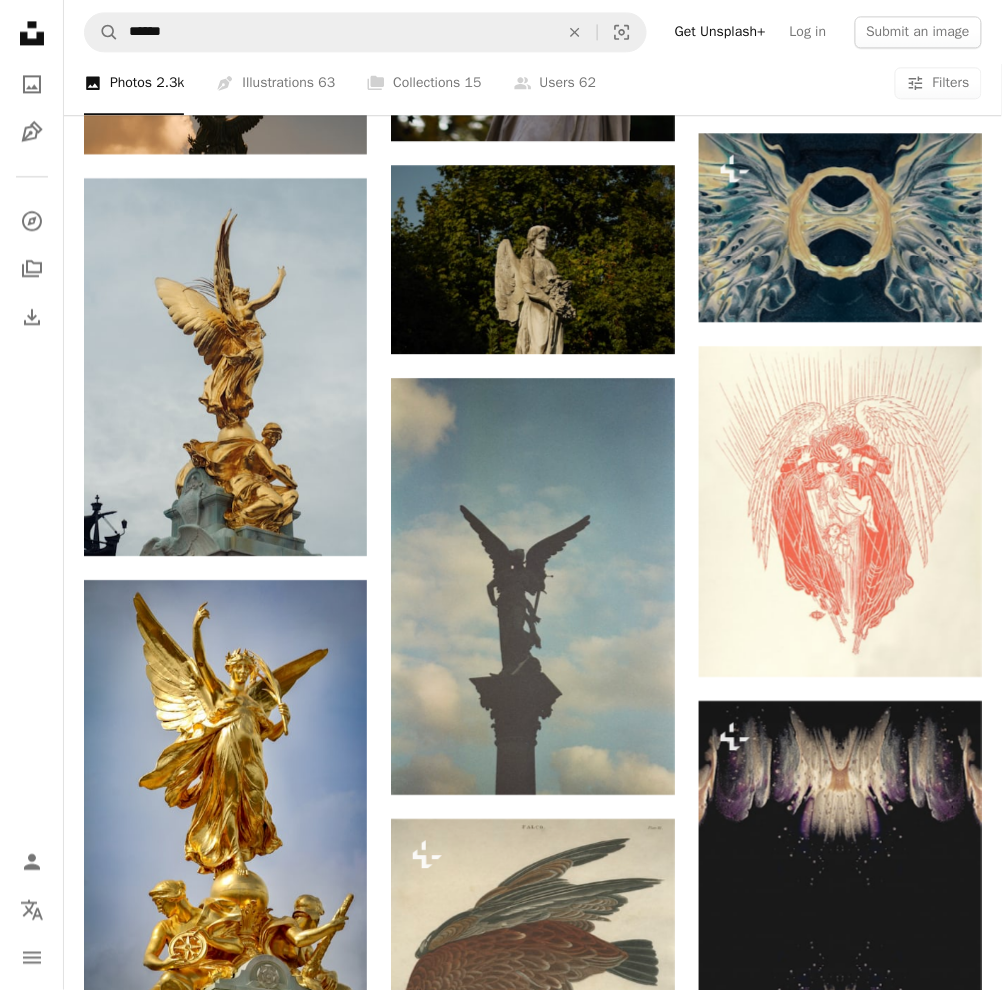 scroll, scrollTop: 0, scrollLeft: 0, axis: both 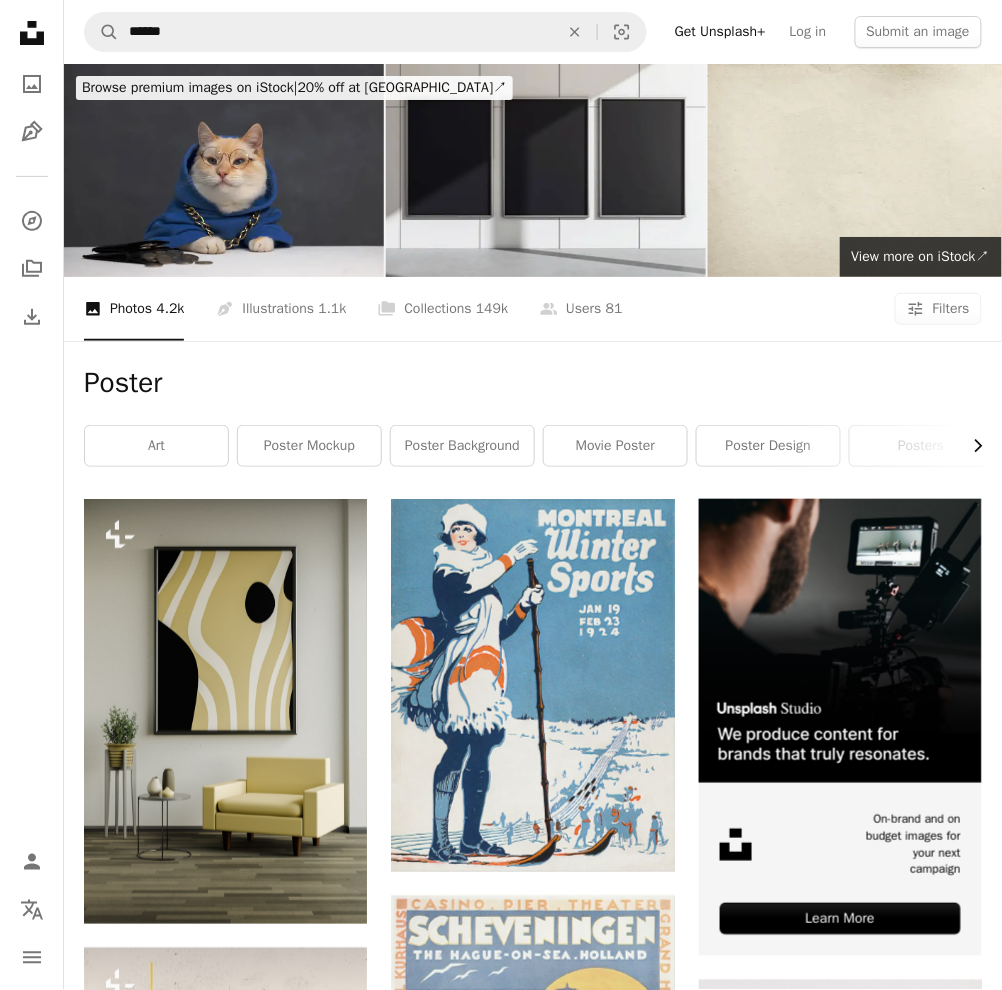 click on "Chevron right" 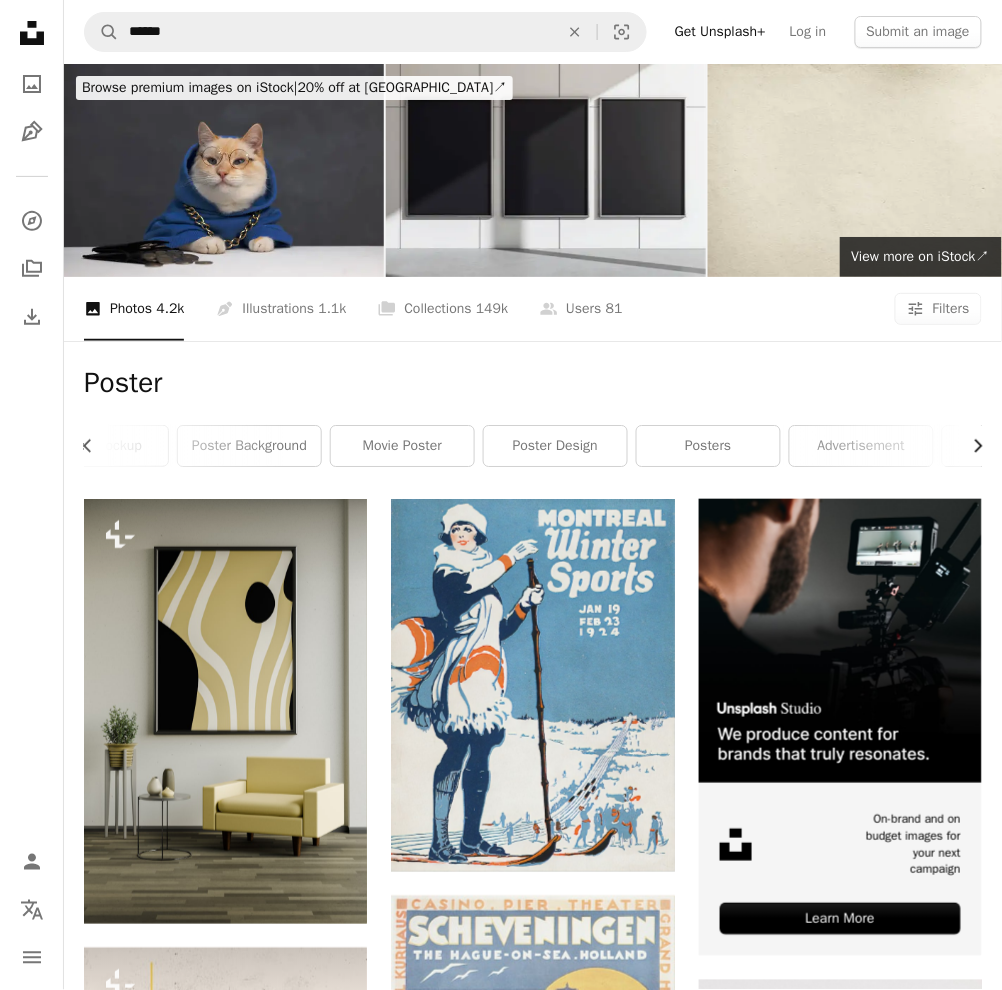 scroll, scrollTop: 0, scrollLeft: 299, axis: horizontal 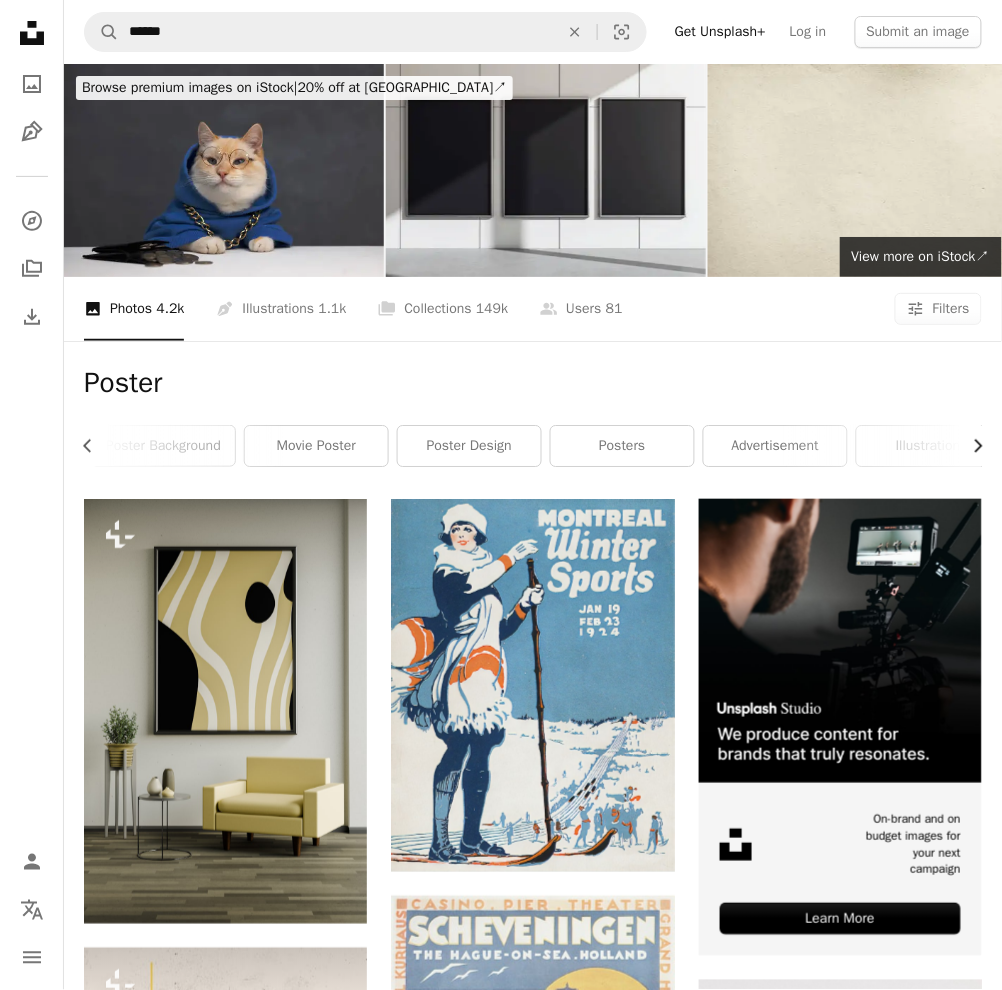 click on "Chevron right" 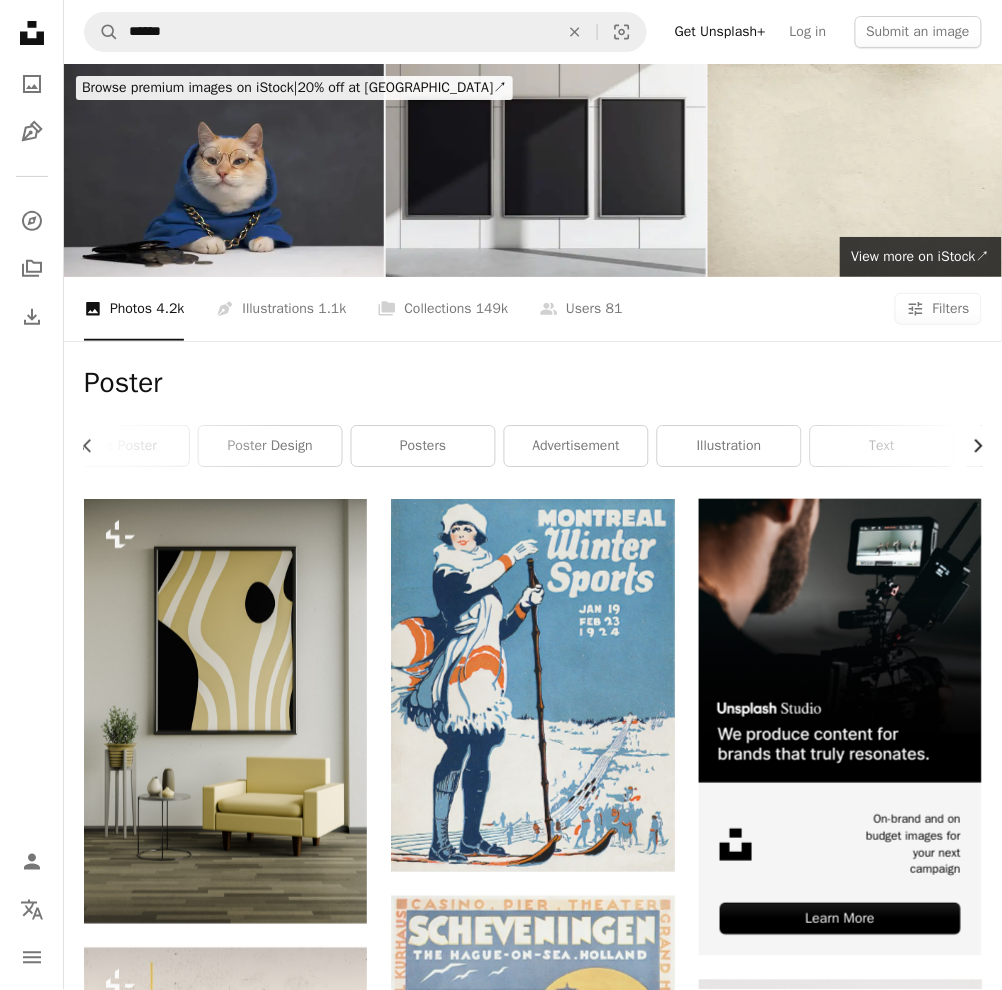 scroll, scrollTop: 0, scrollLeft: 599, axis: horizontal 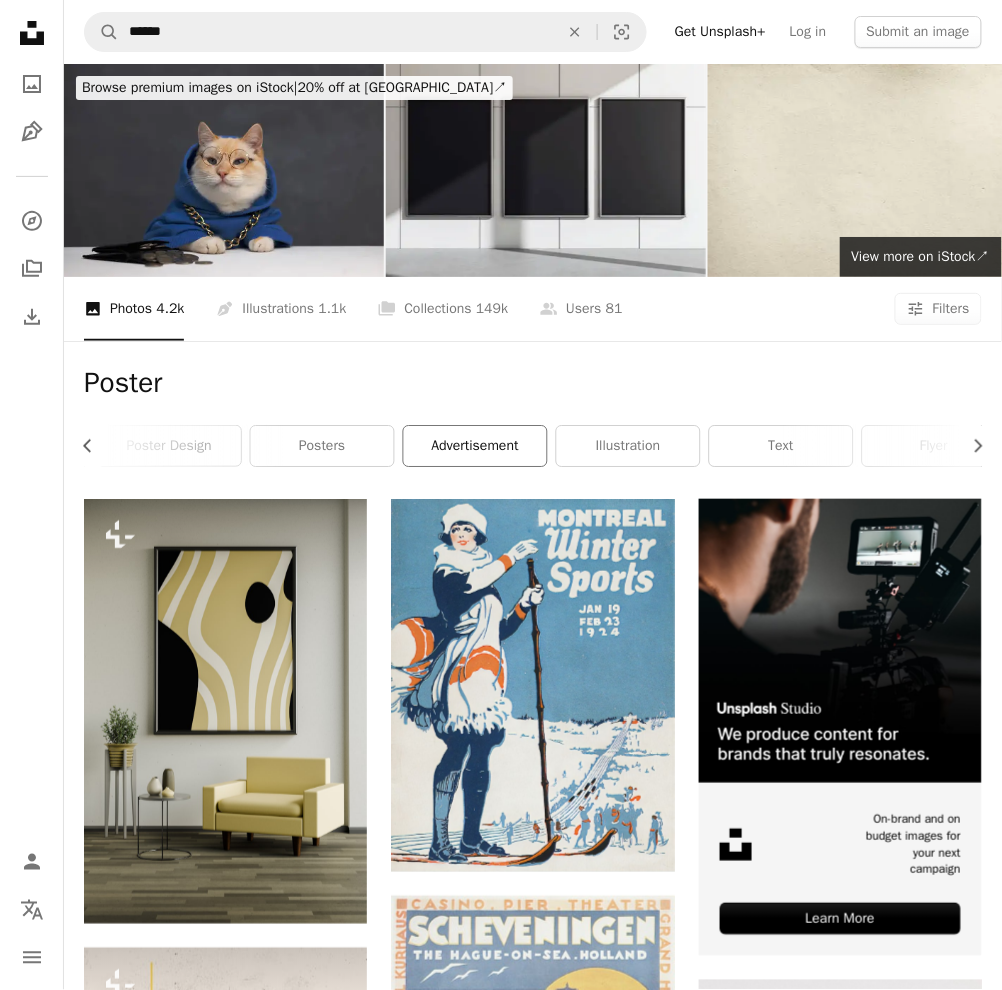 click on "advertisement" at bounding box center (475, 446) 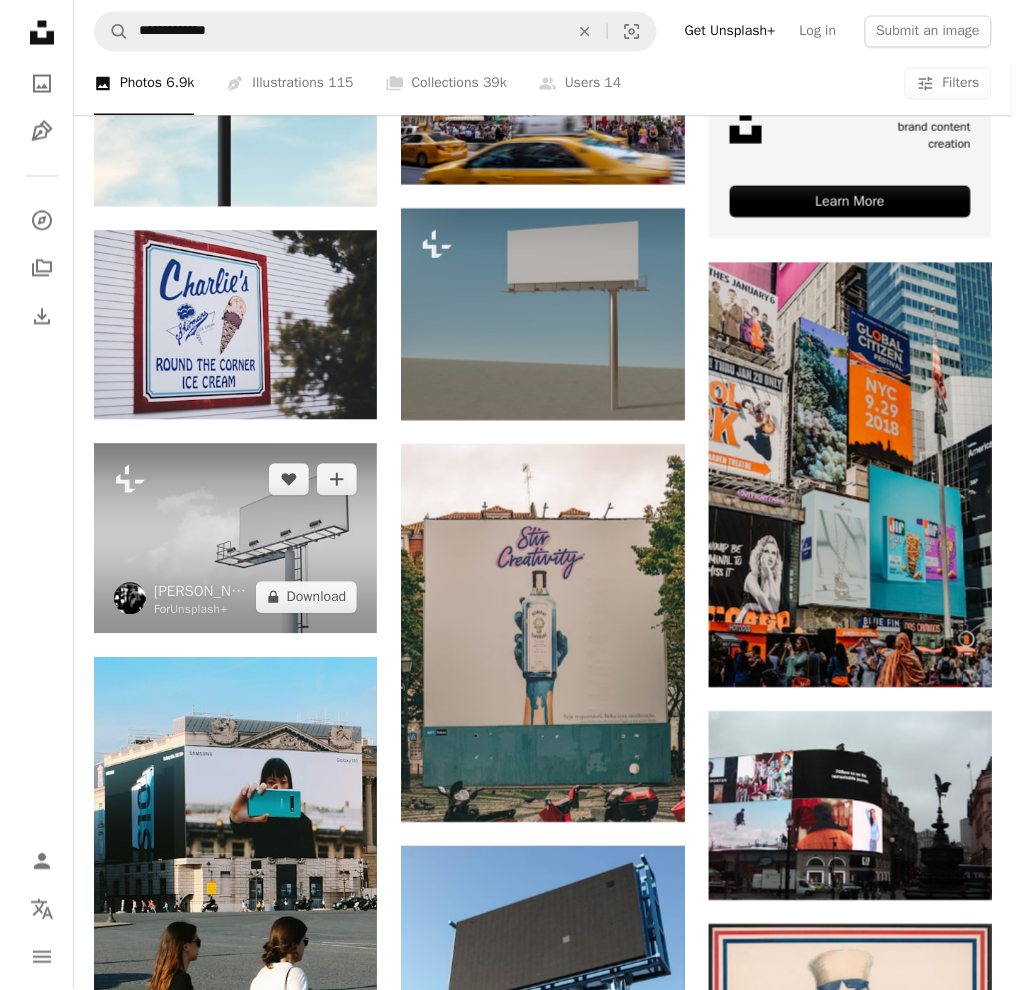 scroll, scrollTop: 800, scrollLeft: 0, axis: vertical 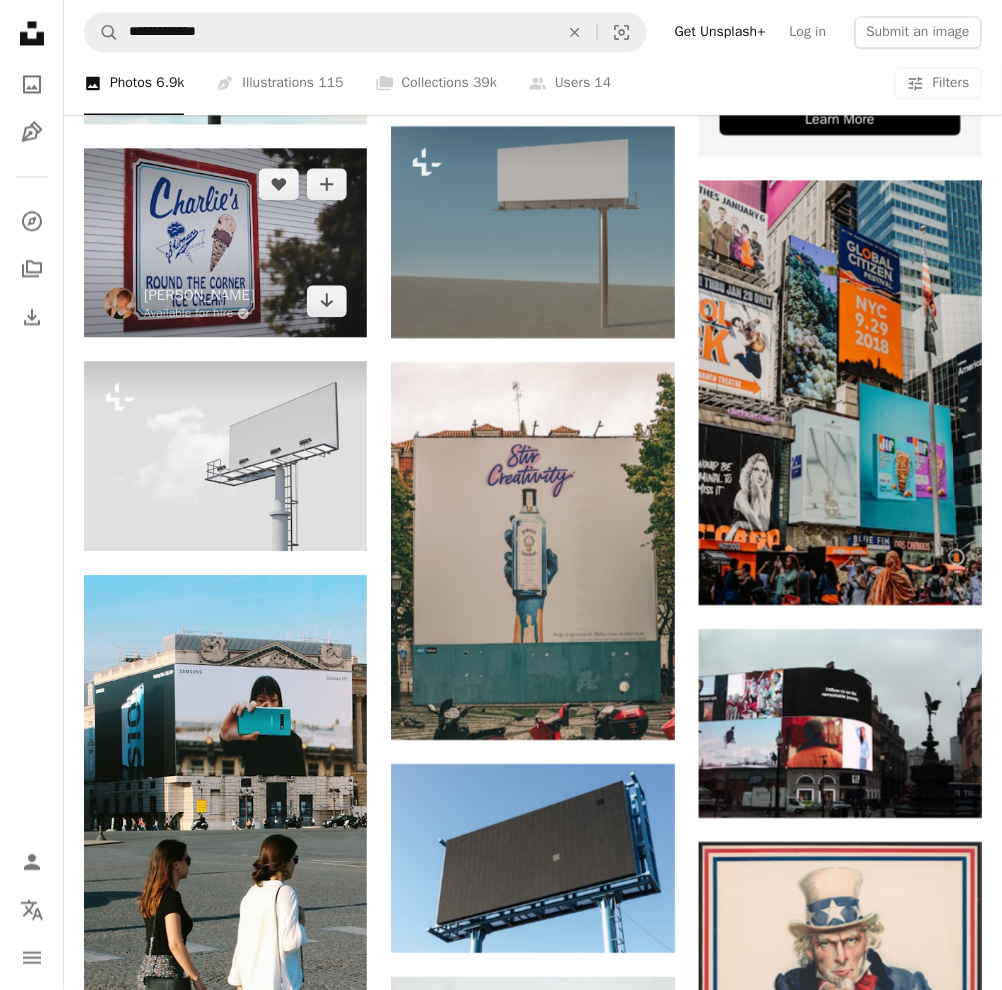 click at bounding box center (225, 242) 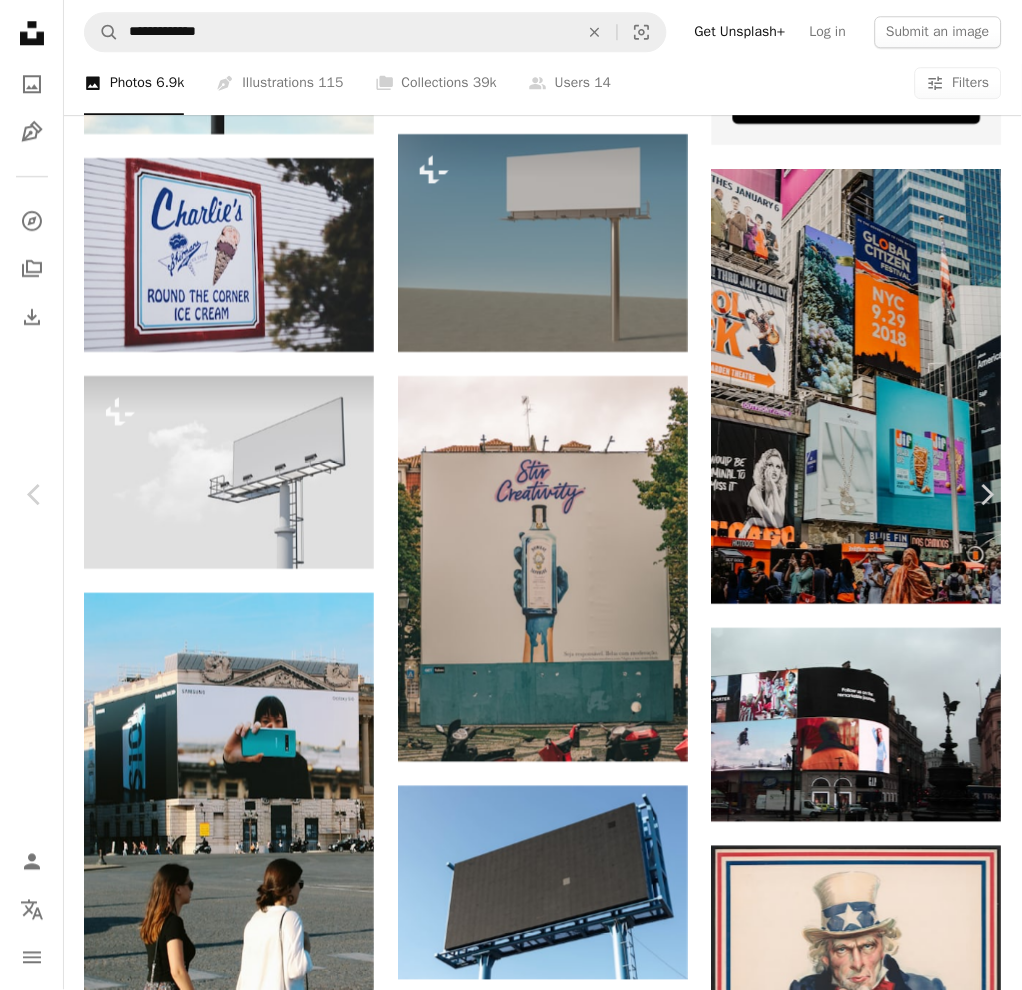 scroll, scrollTop: 0, scrollLeft: 0, axis: both 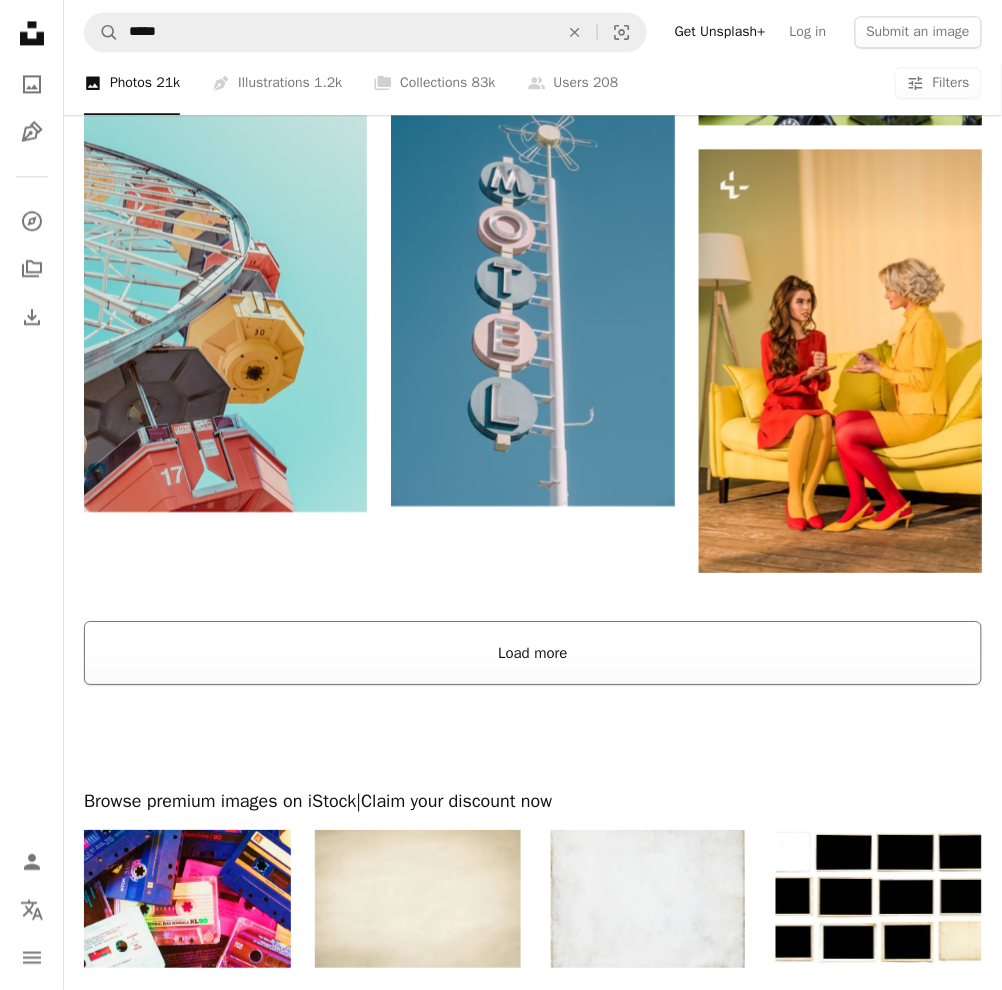 click on "Load more" at bounding box center (533, 653) 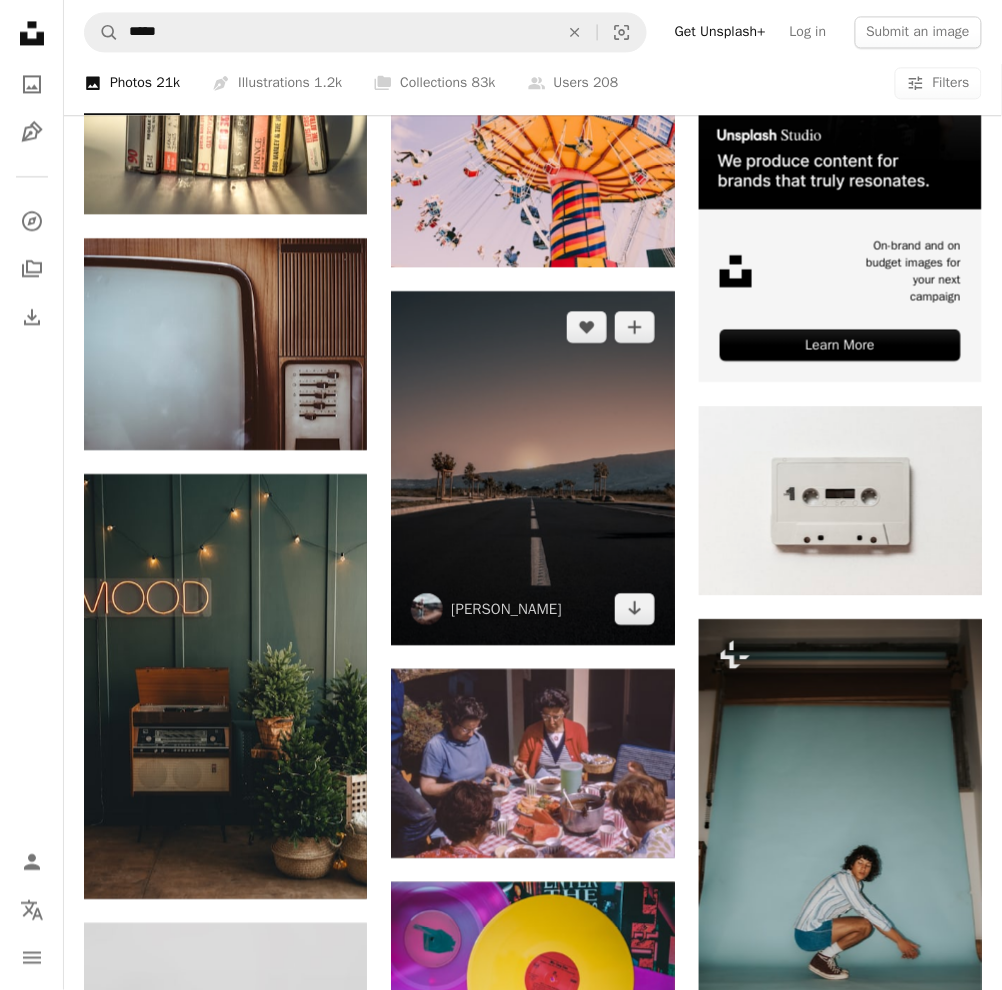 scroll, scrollTop: 6933, scrollLeft: 0, axis: vertical 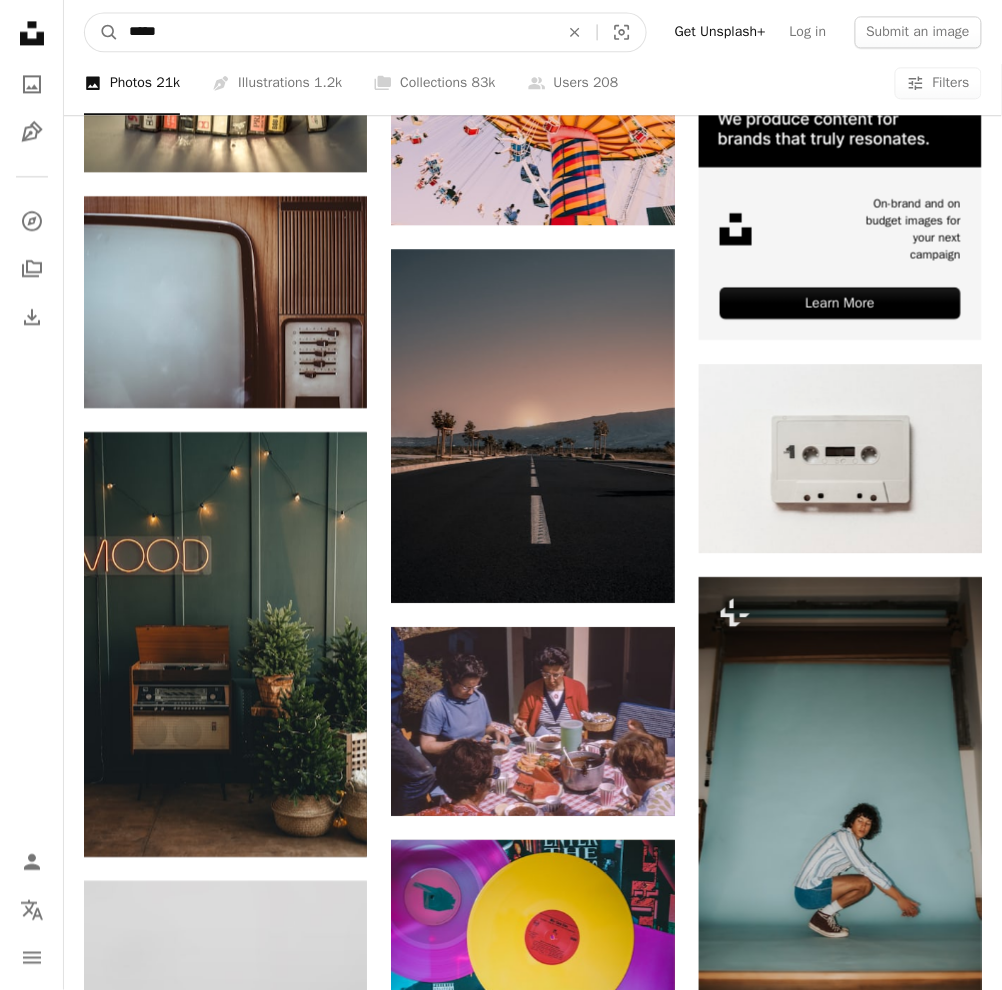 click on "*****" at bounding box center [336, 32] 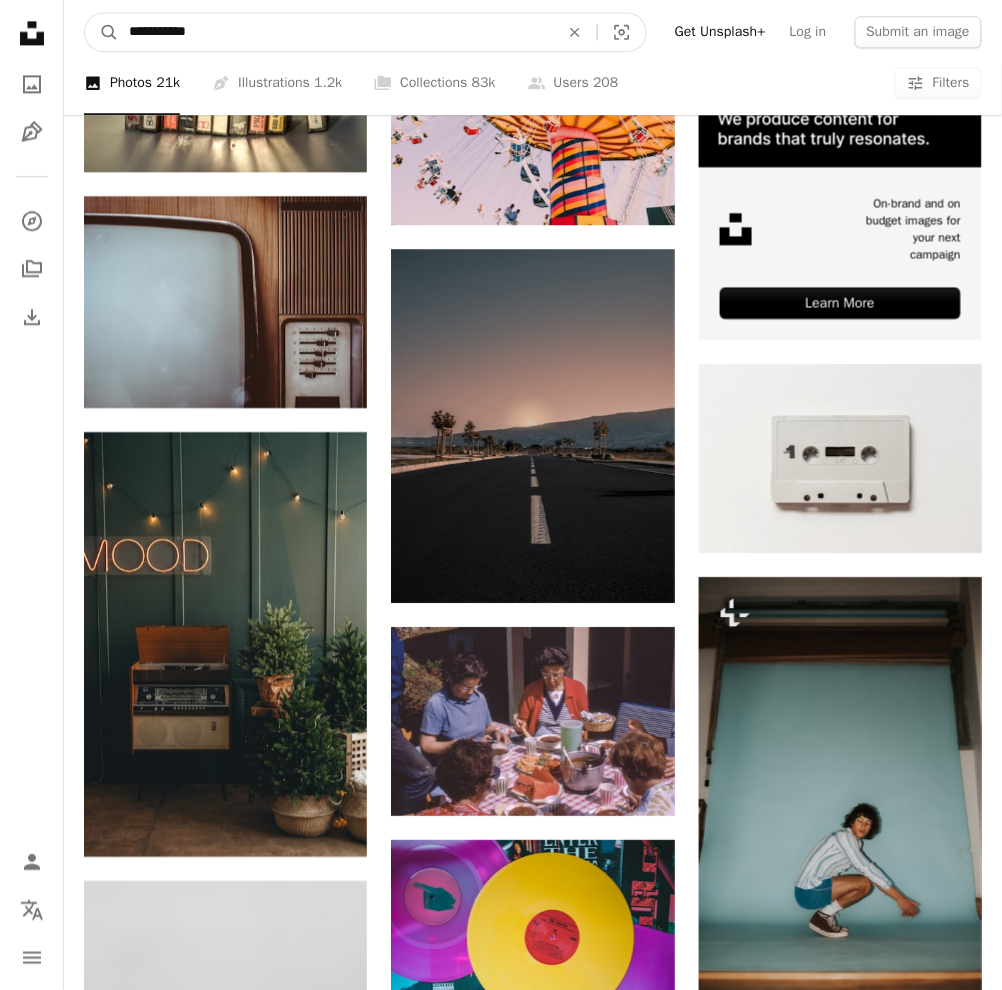 type on "**********" 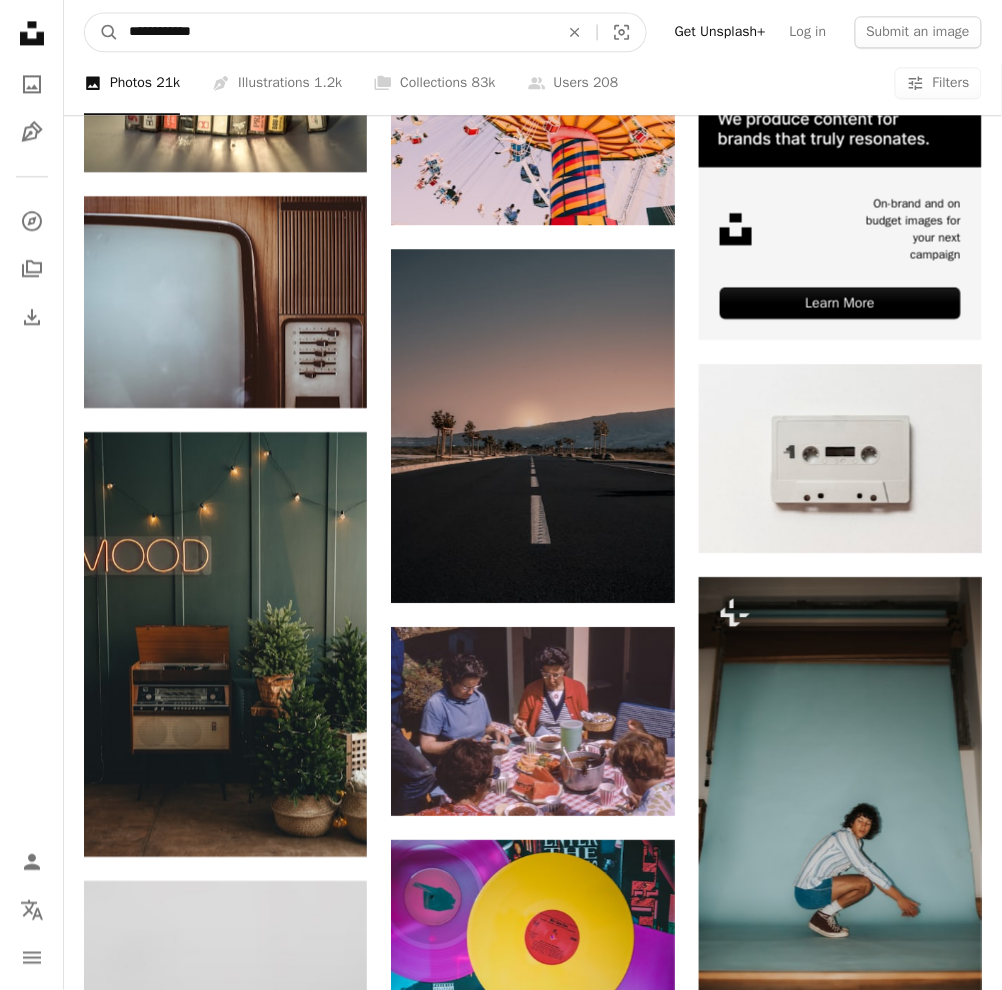 click on "A magnifying glass" at bounding box center [102, 32] 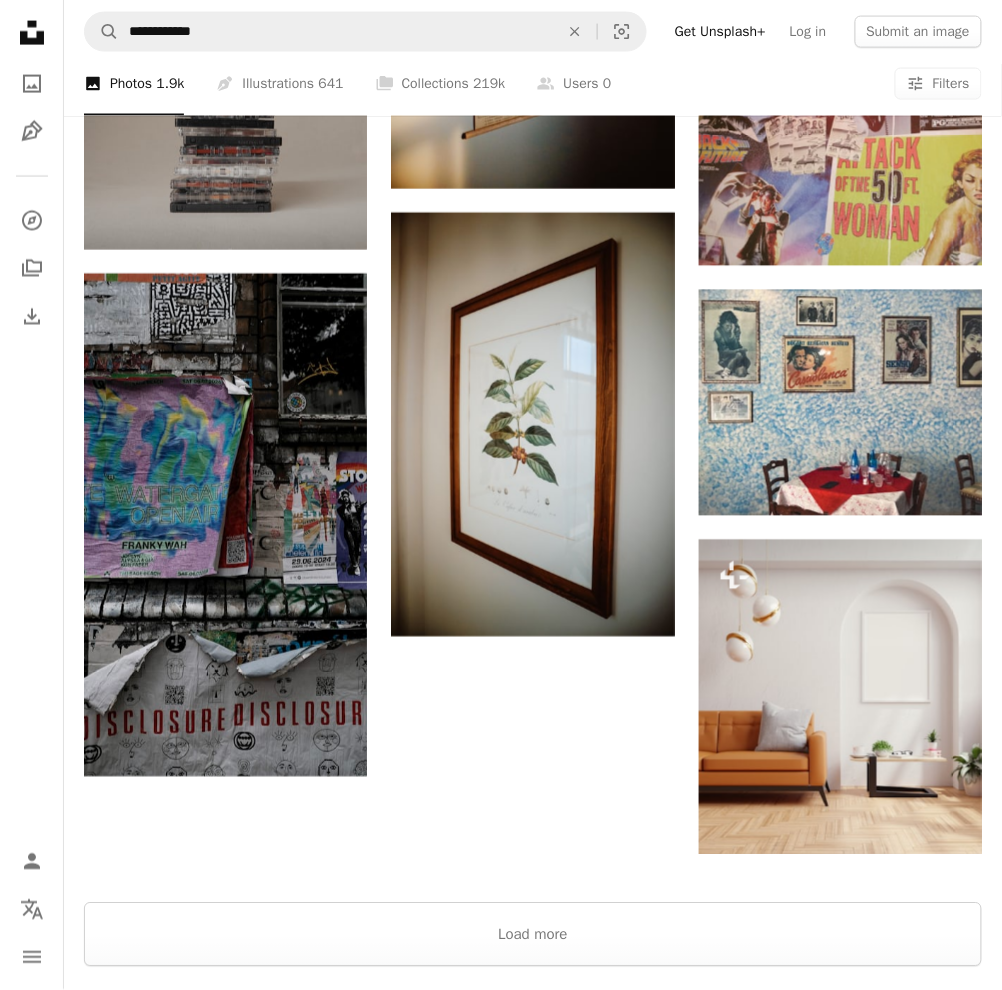 scroll, scrollTop: 2533, scrollLeft: 0, axis: vertical 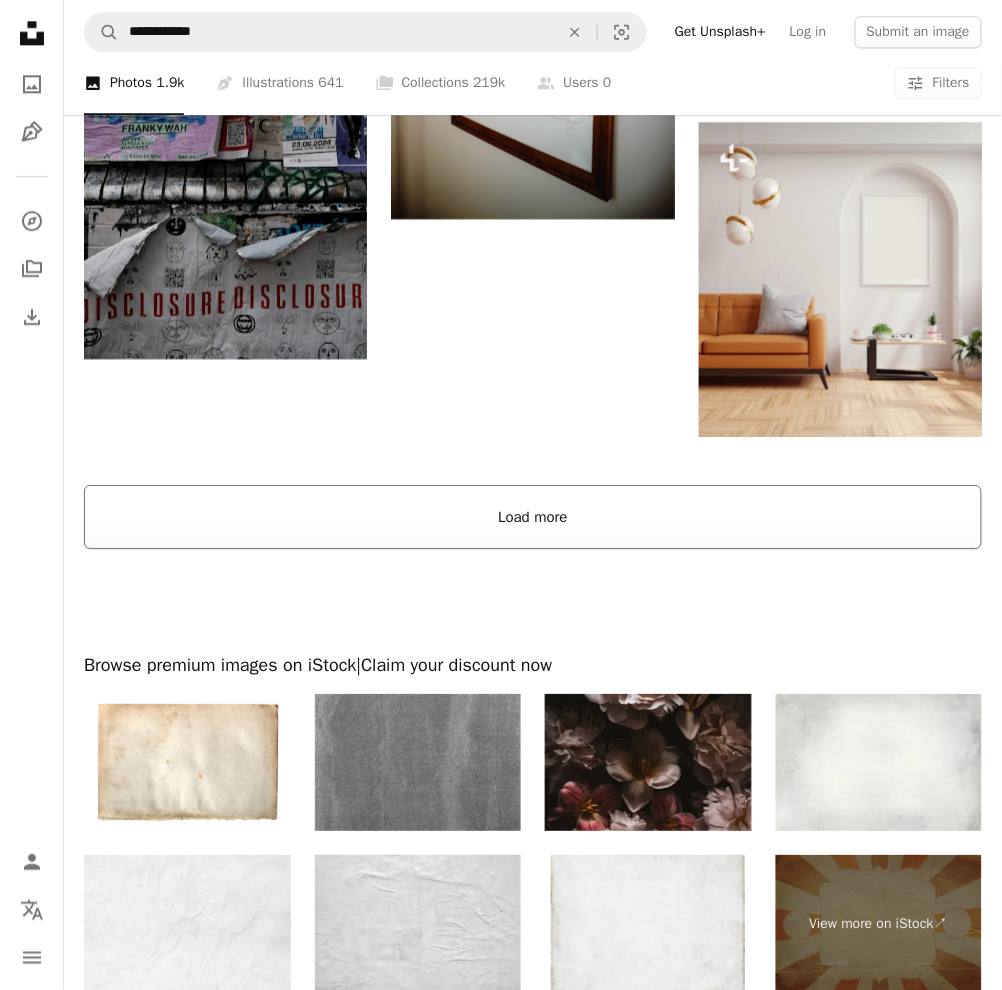 click on "Load more" at bounding box center [533, 517] 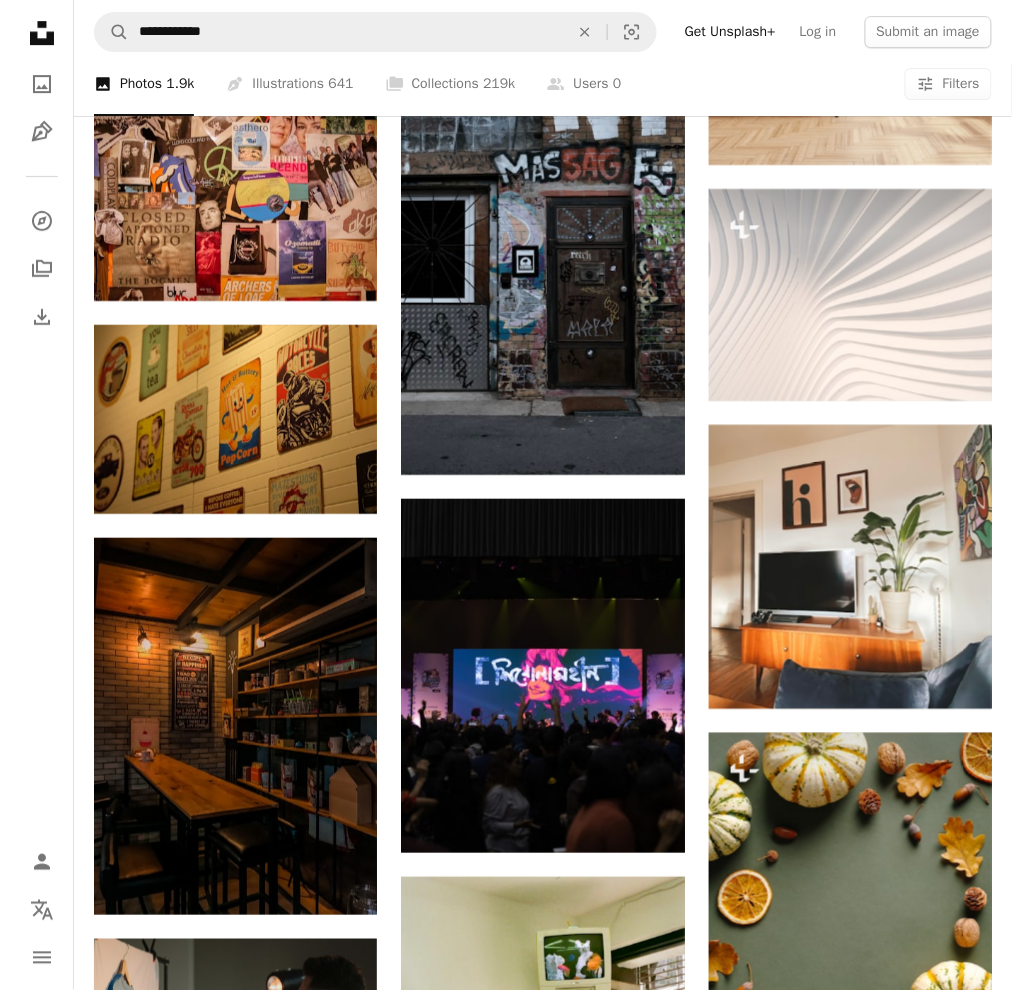 scroll, scrollTop: 2666, scrollLeft: 0, axis: vertical 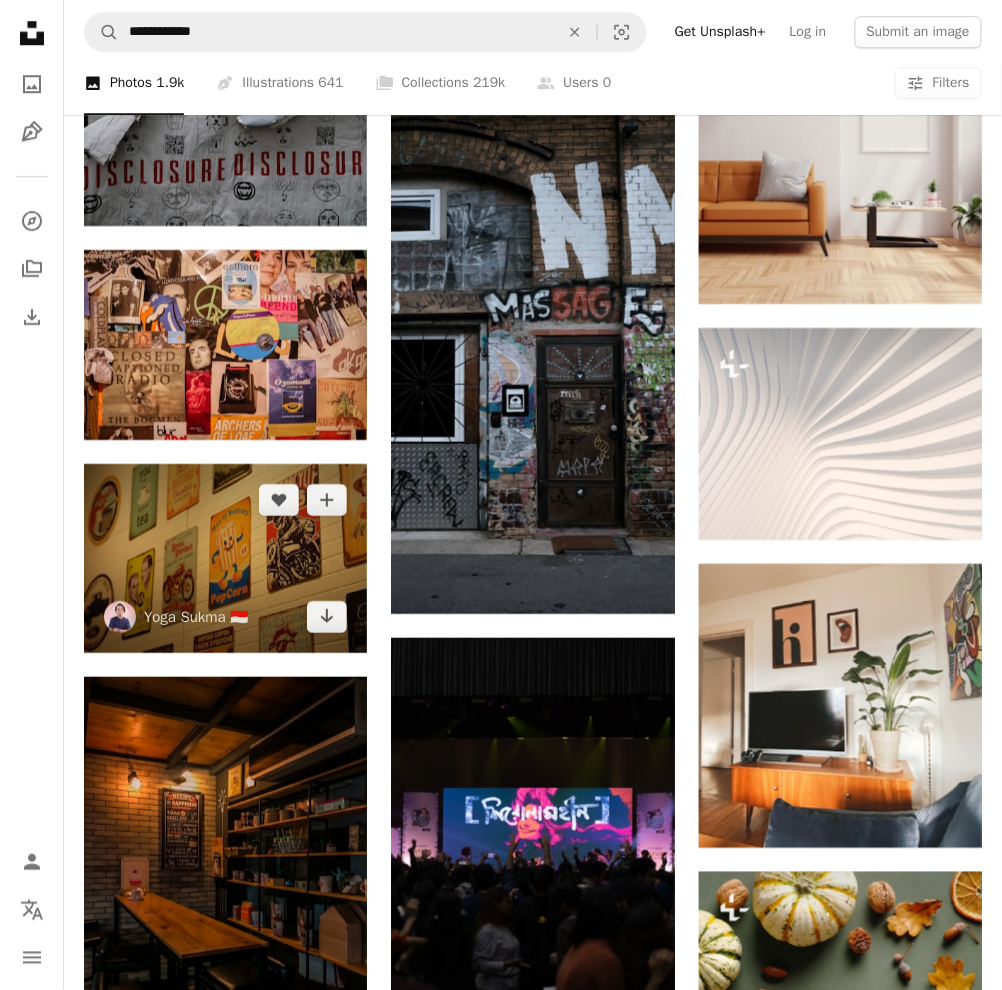 click at bounding box center (225, 558) 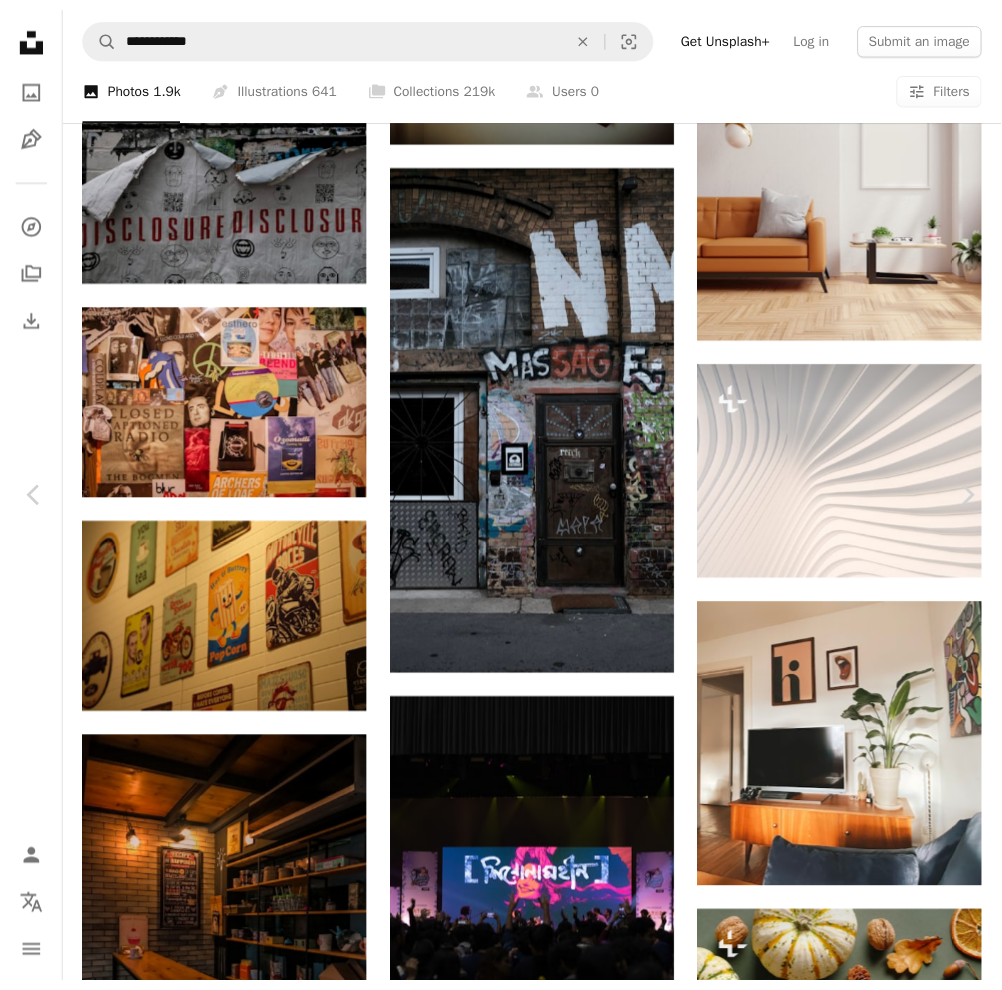 scroll, scrollTop: 4666, scrollLeft: 0, axis: vertical 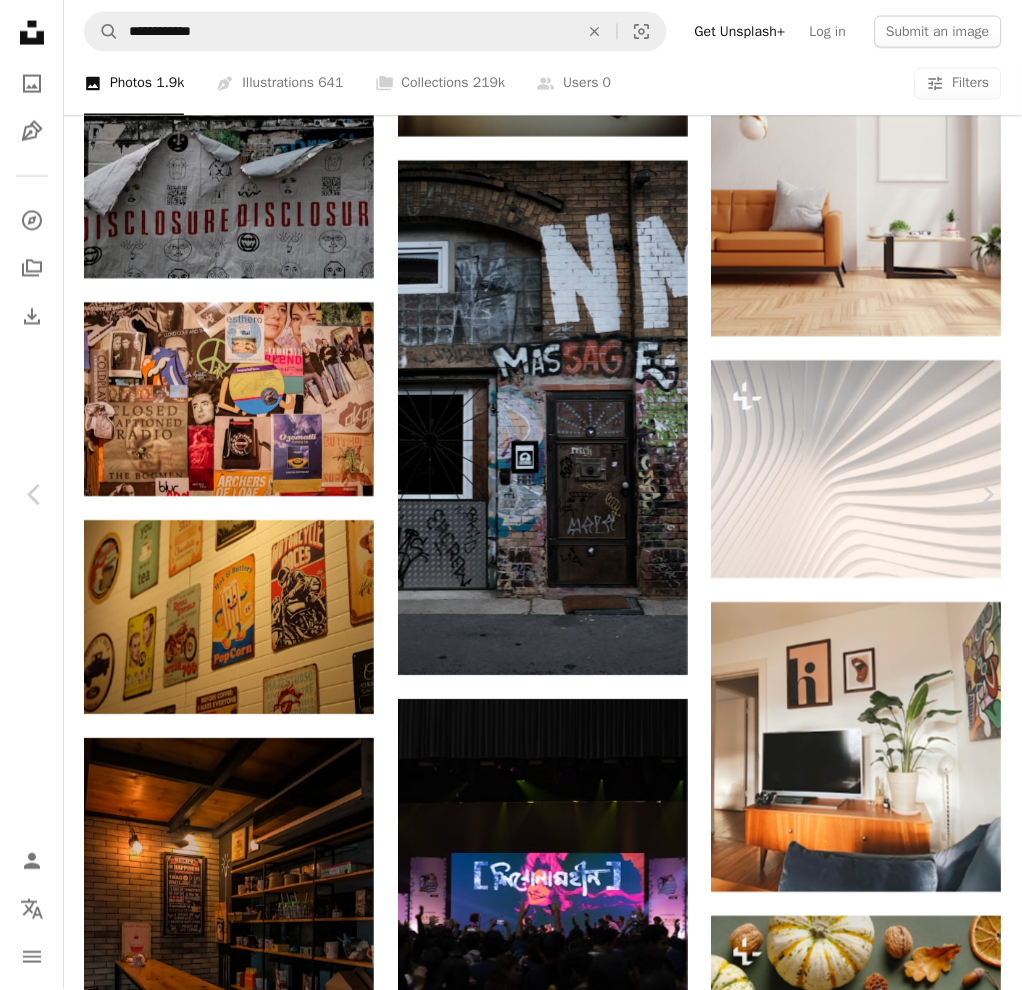 click on "An X shape Chevron left Chevron right Yoga Sukma 🇮🇩 yogasukma A heart A plus sign Download free Chevron down Zoom in Views 17,468 Downloads 183 A forward-right arrow Share Info icon Info More Actions This picture shows a wall decorated with various vintage-style posters and signs. The posters have a retro aesthetic, featuring themes such as popcorn advertisements, motorcycles, and nostalgic designs. The wall appears to have a brick texture, painted white, which complements the vibrant colors of the posters. The overall ambiance suggests a cozy or themed cafe or restaurant setting, evoking a sense of nostalgia. Read more Calendar outlined Published on  [DATE] Camera FUJIFILM, X-A2 Safety Free to use under the  Unsplash License wallpaper aesthetic restaurant cafe vintage poster motorcycle retro sign steel wall art plate decor posters vibrant 80s nostalgic license plate advertisements woman Creative Commons images Browse premium related images on iStock  |  Save 20% with code UNSPLASH20  ↗ For" at bounding box center (511, 6298) 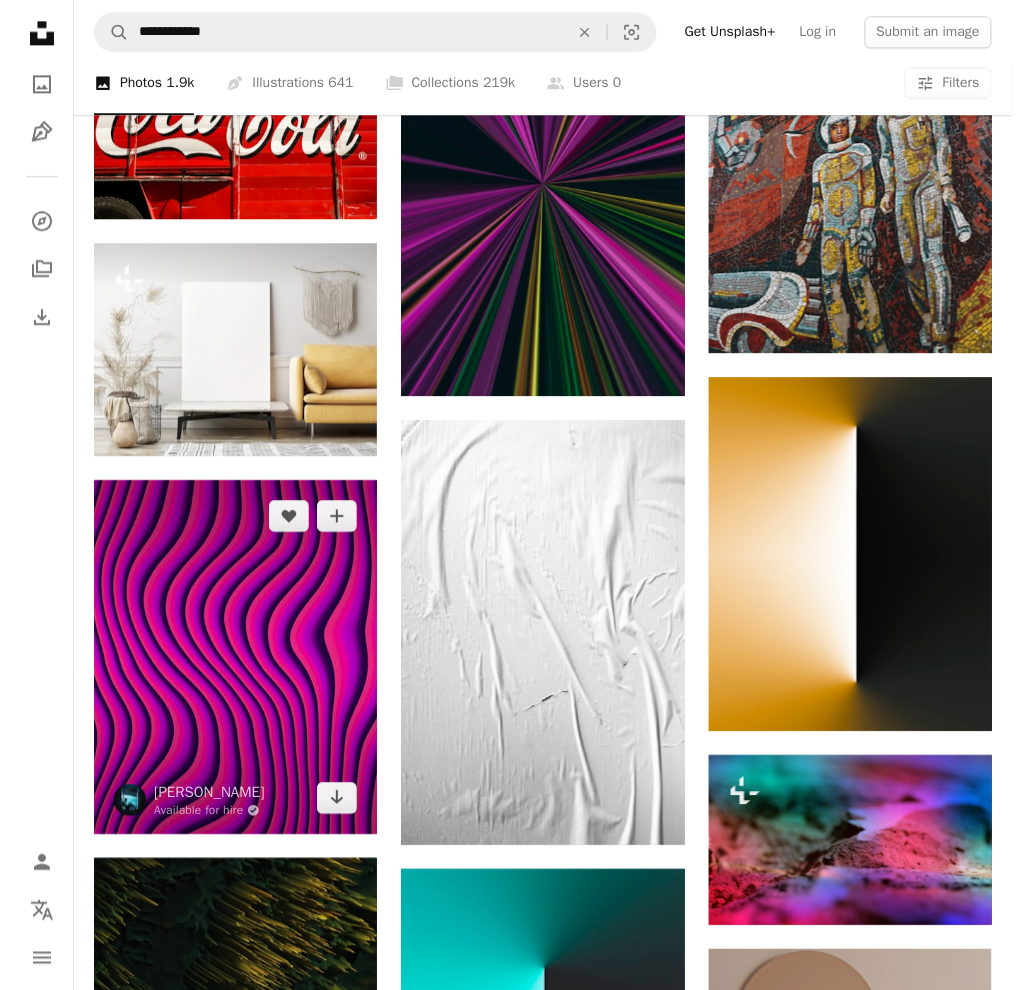 scroll, scrollTop: 5466, scrollLeft: 0, axis: vertical 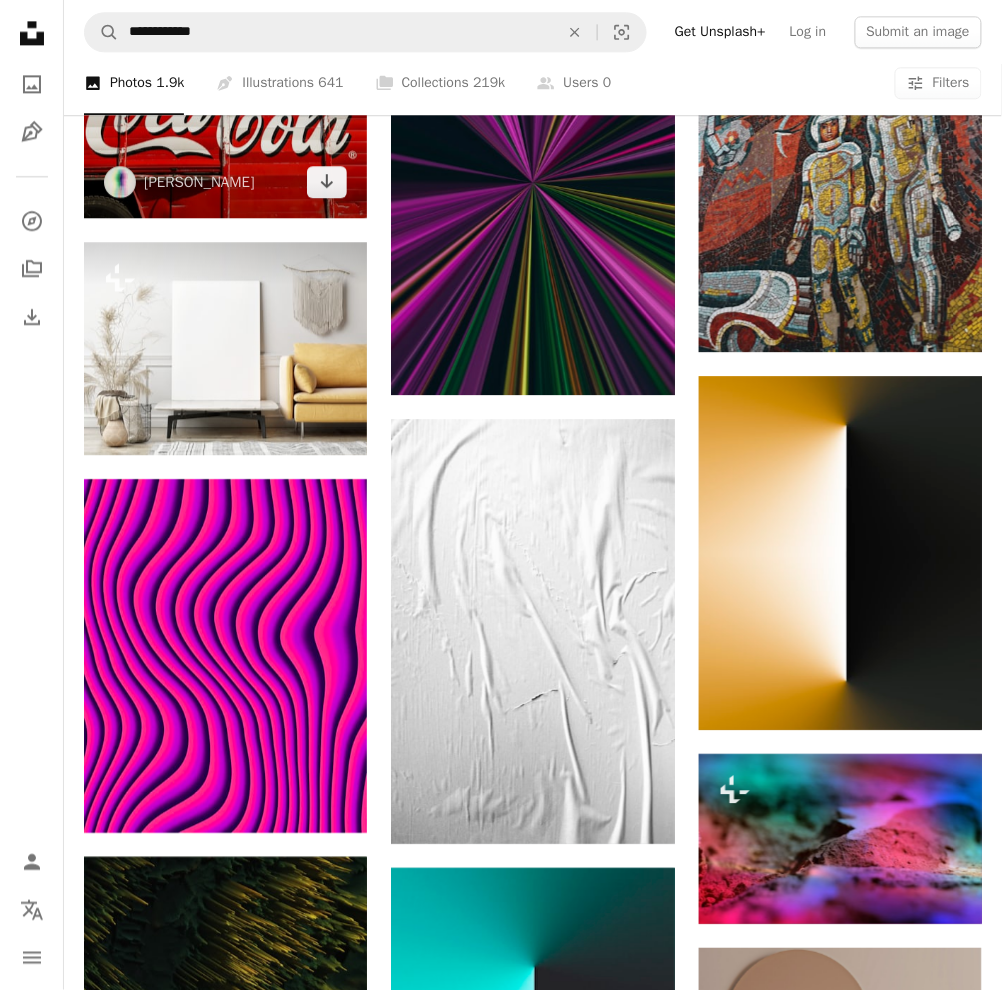 drag, startPoint x: 210, startPoint y: 136, endPoint x: 217, endPoint y: 145, distance: 11.401754 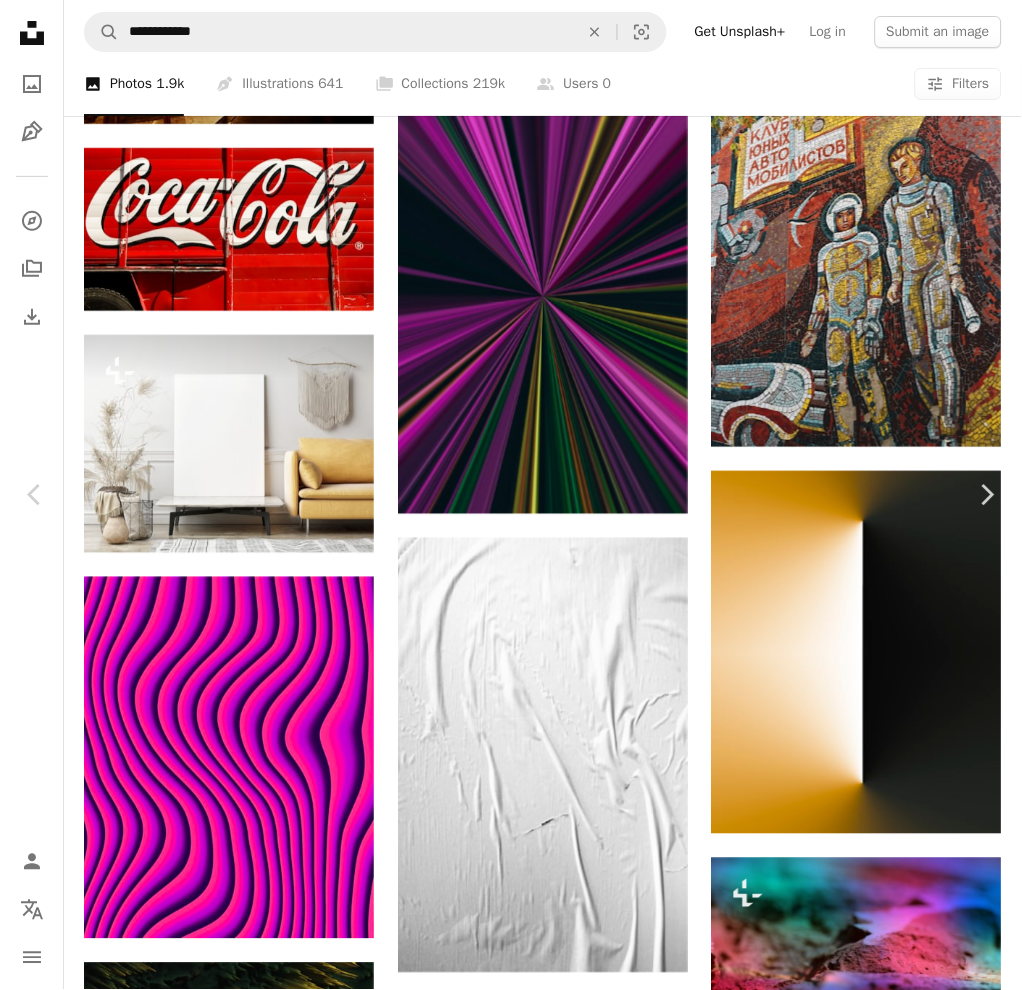 scroll, scrollTop: 12534, scrollLeft: 0, axis: vertical 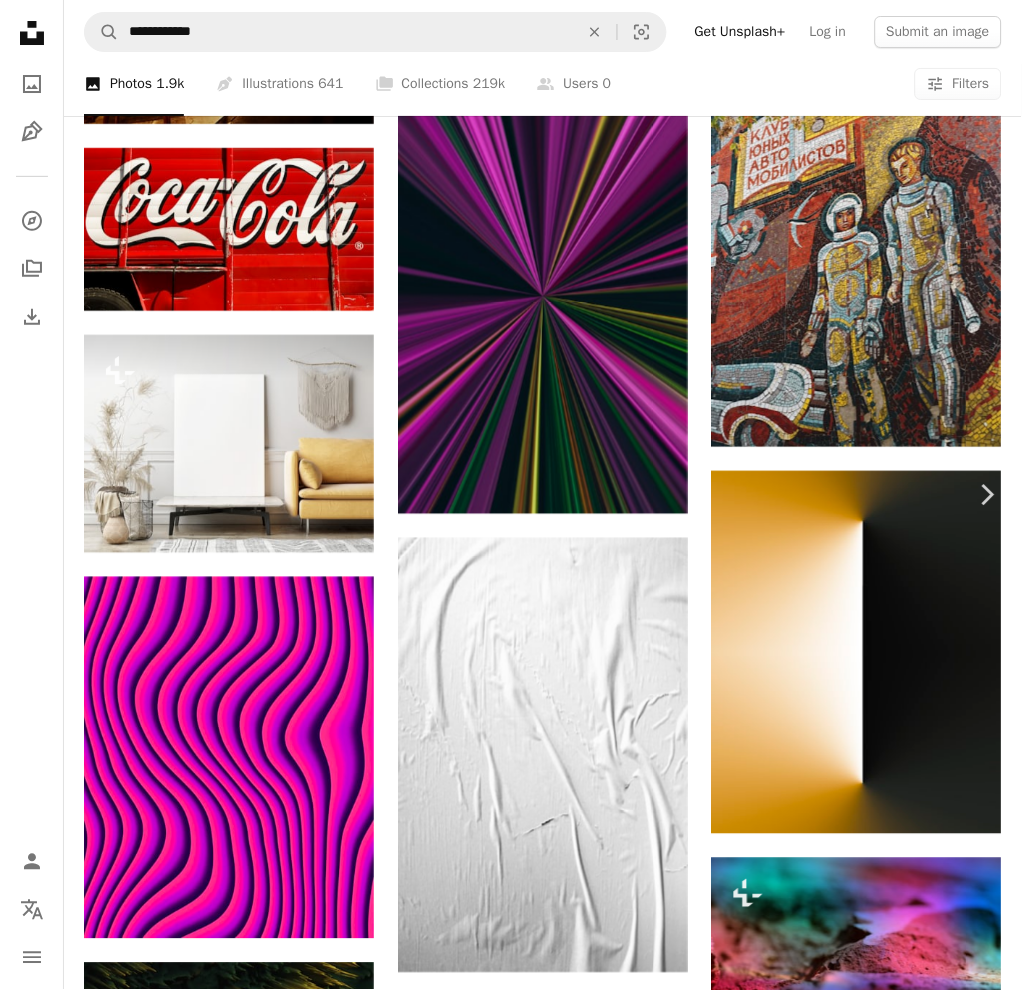 click on "Chevron left" at bounding box center (35, 495) 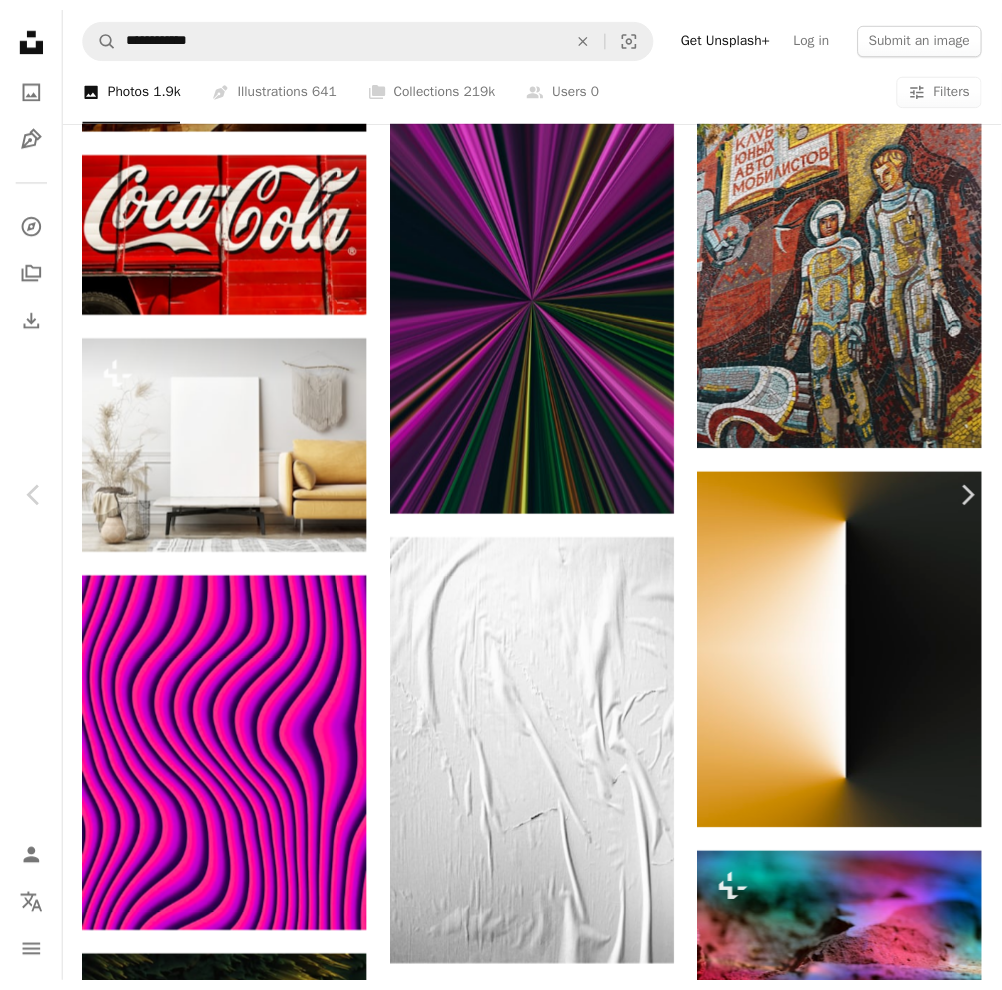 scroll, scrollTop: 0, scrollLeft: 0, axis: both 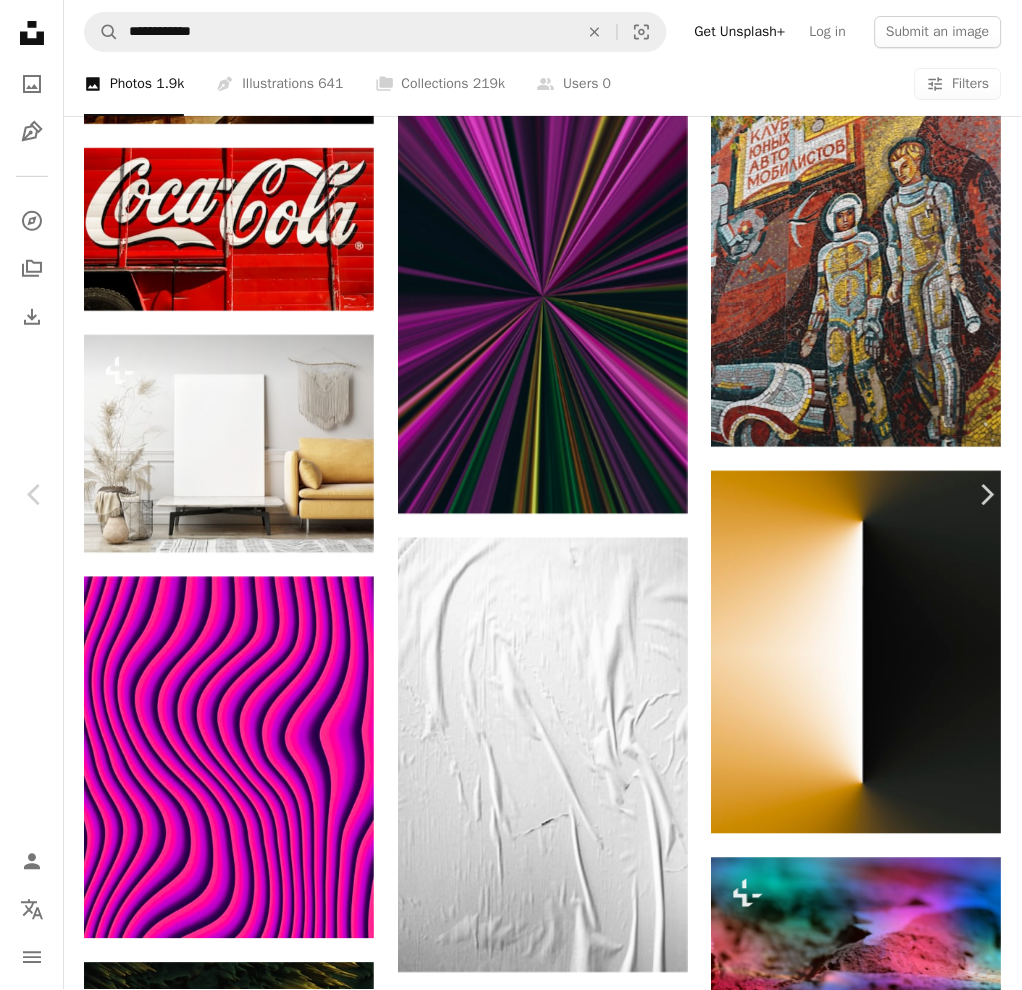 drag, startPoint x: 18, startPoint y: 11, endPoint x: 23, endPoint y: 21, distance: 11.18034 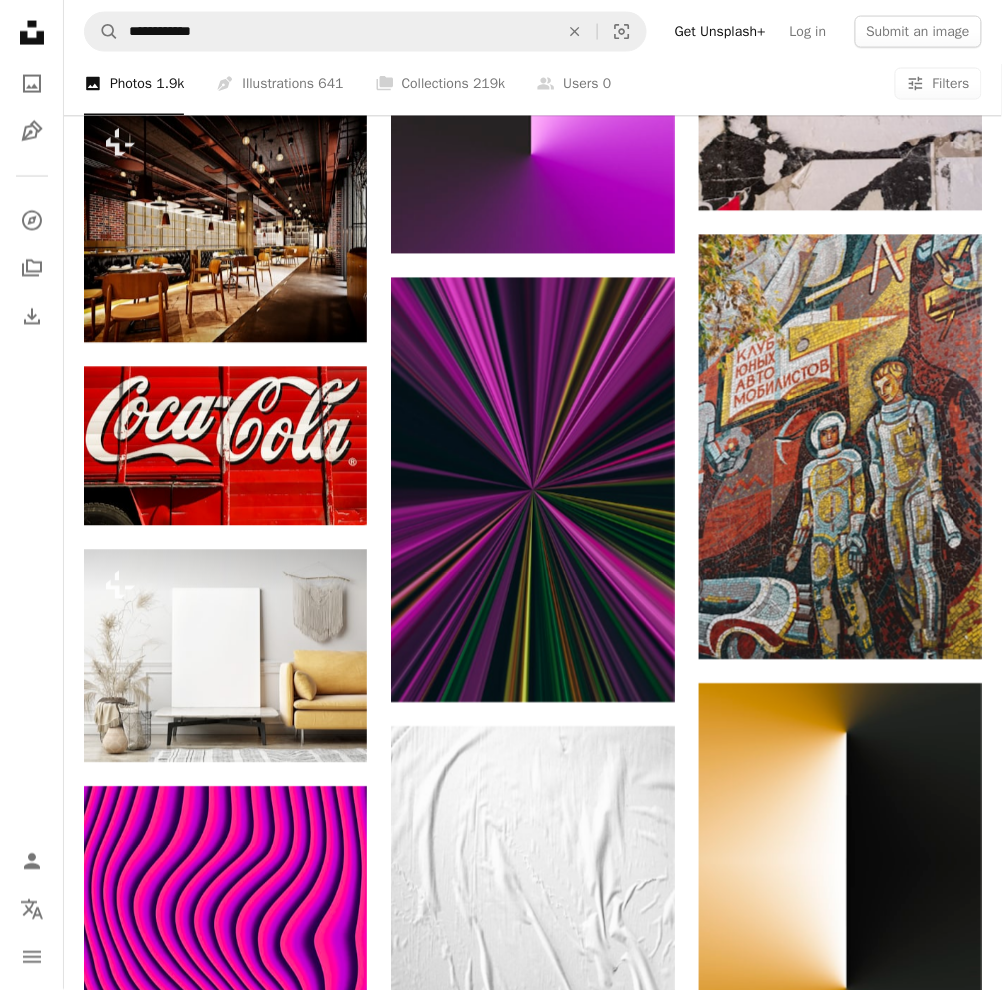scroll, scrollTop: 5066, scrollLeft: 0, axis: vertical 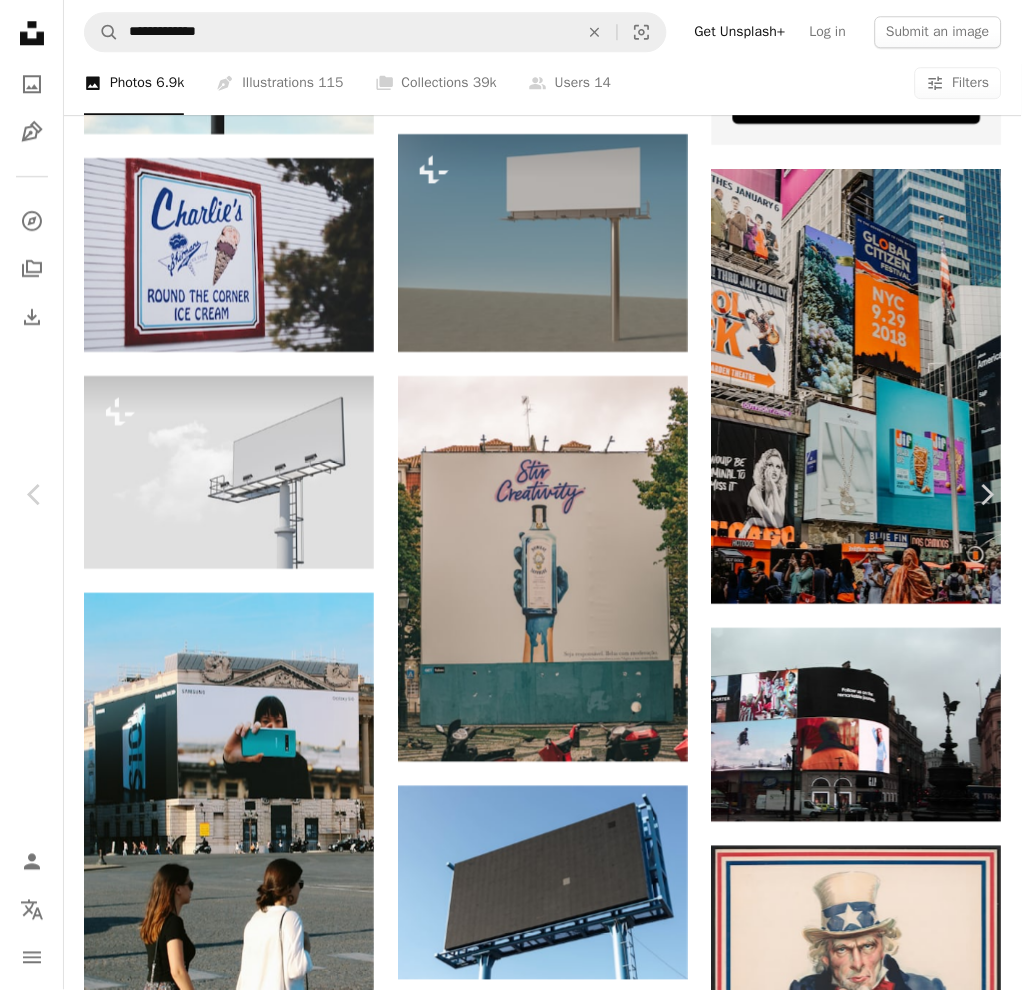 click on "An X shape Chevron left Chevron right Bri [PERSON_NAME] Available for hire A checkmark inside of a circle A heart A plus sign Download free Chevron down Zoom in Views 5,547,965 Downloads 25,458 A forward-right arrow Share Info icon Info More Actions [PERSON_NAME]’s Round The Corner Ice Cream A map marker [PERSON_NAME]'s Round the Corner, Saugatuck, [GEOGRAPHIC_DATA] Calendar outlined Published on  [DATE] Camera Canon, EOS 70D Safety Free to use under the  Unsplash License summer design vintage ice cream retro old typography sweet [US_STATE] signage old school type fonts corner enjoyment phrase 2018 scoop eatery plant Public domain images Browse premium related images on iStock  |  Save 20% with code UNSPLASH20 View more on iStock  ↗ Related images A heart A plus sign [PERSON_NAME] Available for hire A checkmark inside of a circle Arrow pointing down A heart A plus sign [PERSON_NAME] Arrow pointing down A heart A plus sign Toa Heftiba Available for hire A checkmark inside of a circle Arrow pointing down A heart A heart Cj" at bounding box center [511, 5078] 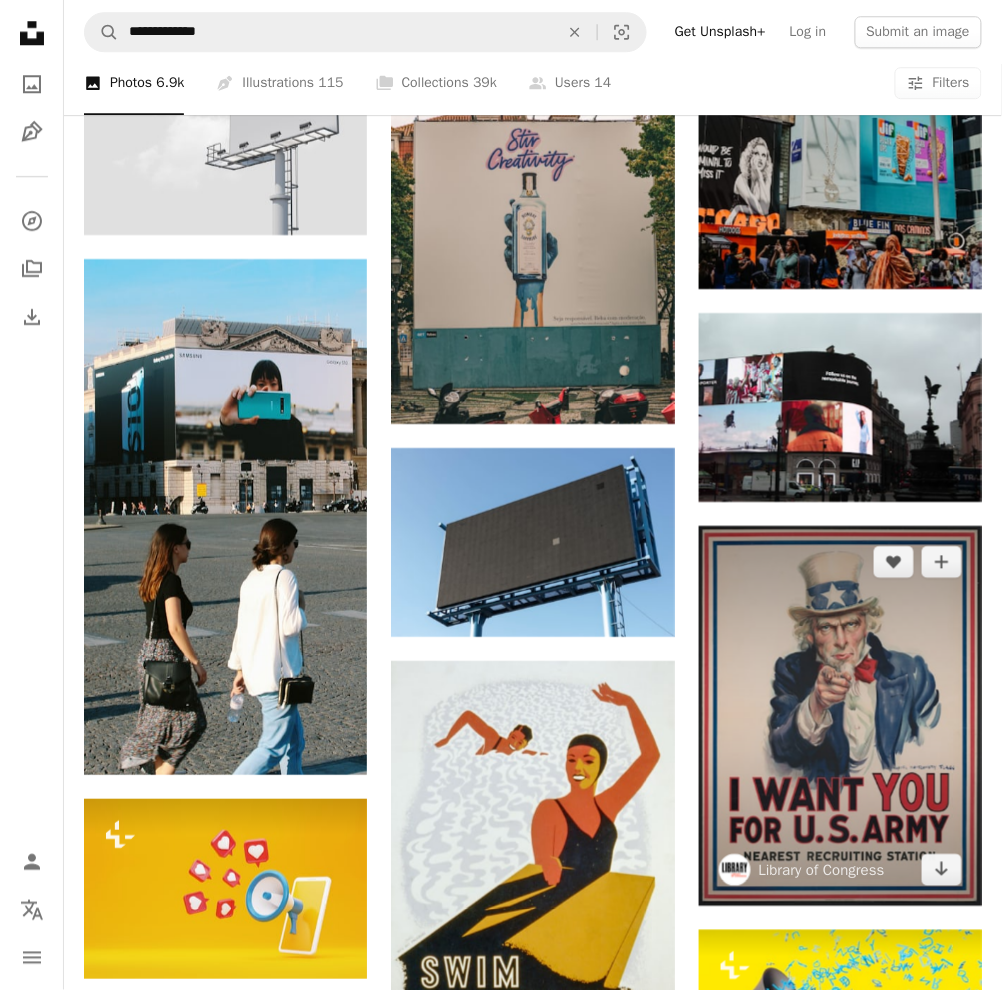 scroll, scrollTop: 1200, scrollLeft: 0, axis: vertical 